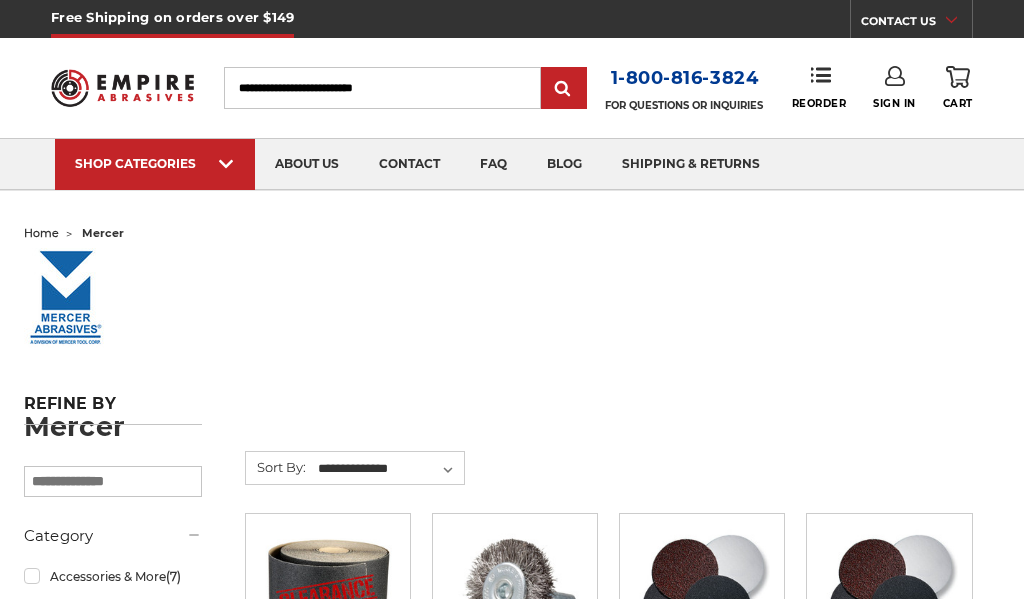 scroll, scrollTop: 0, scrollLeft: 0, axis: both 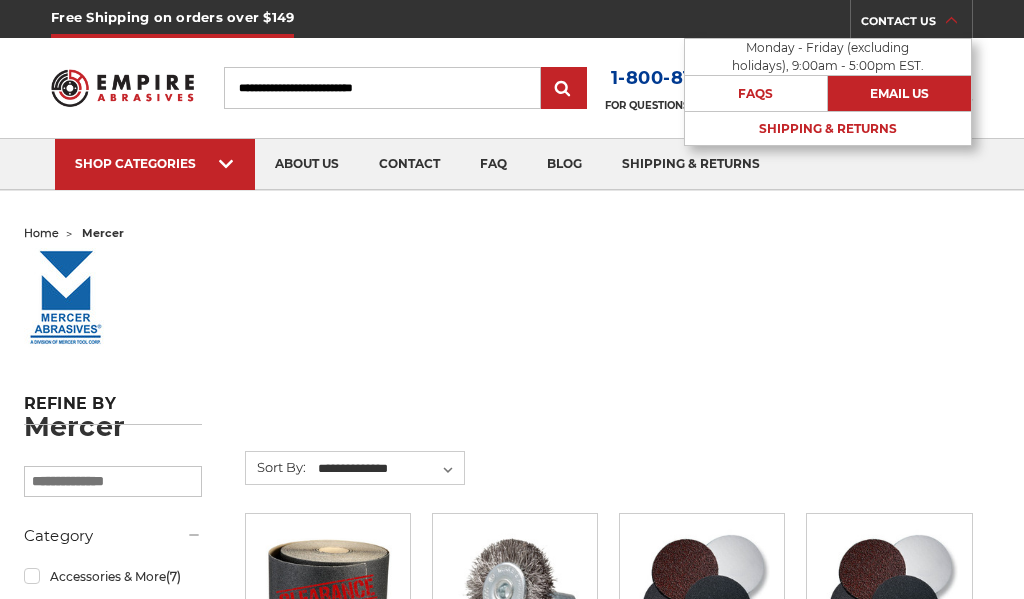 click on "Email Us" at bounding box center [899, 93] 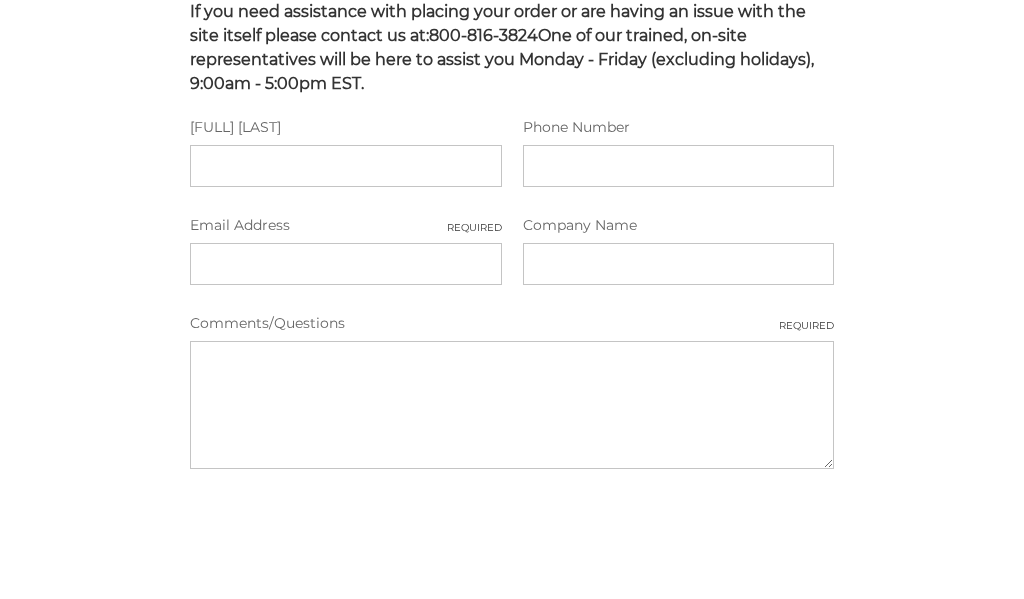 scroll, scrollTop: 670, scrollLeft: 0, axis: vertical 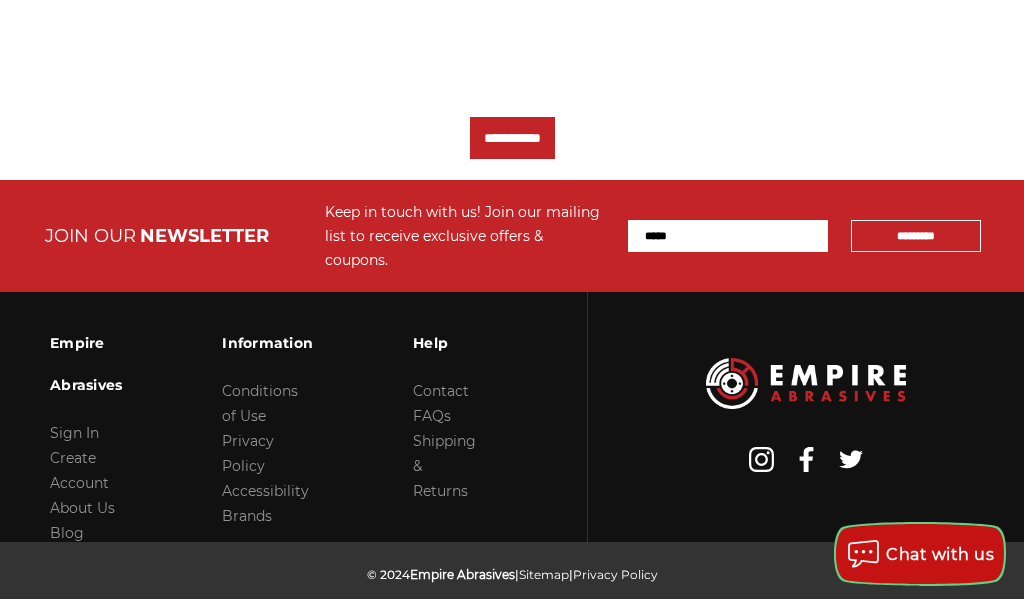 click on "Chat with us" at bounding box center [940, 554] 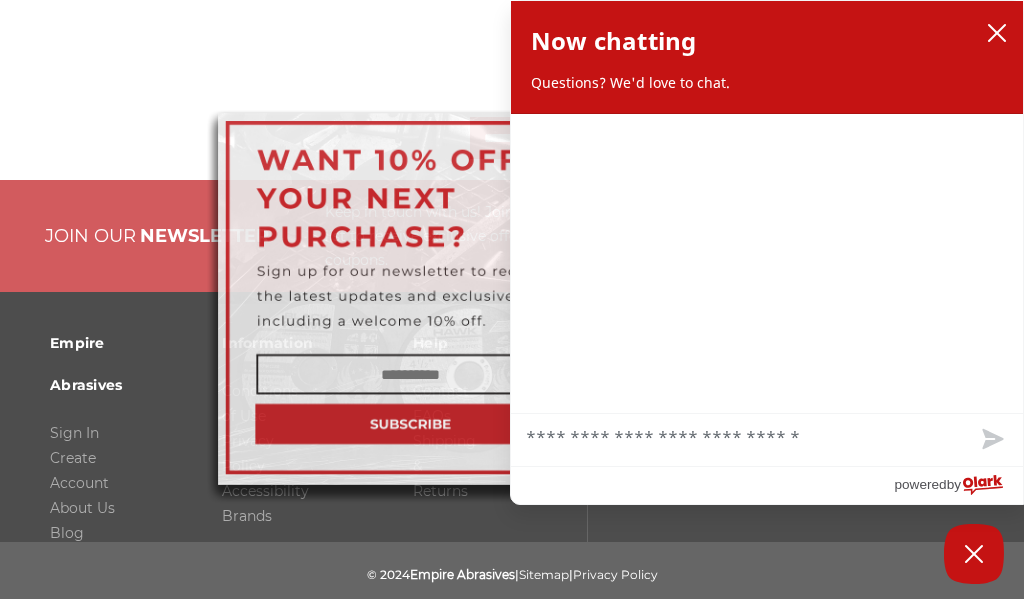 scroll, scrollTop: 0, scrollLeft: 0, axis: both 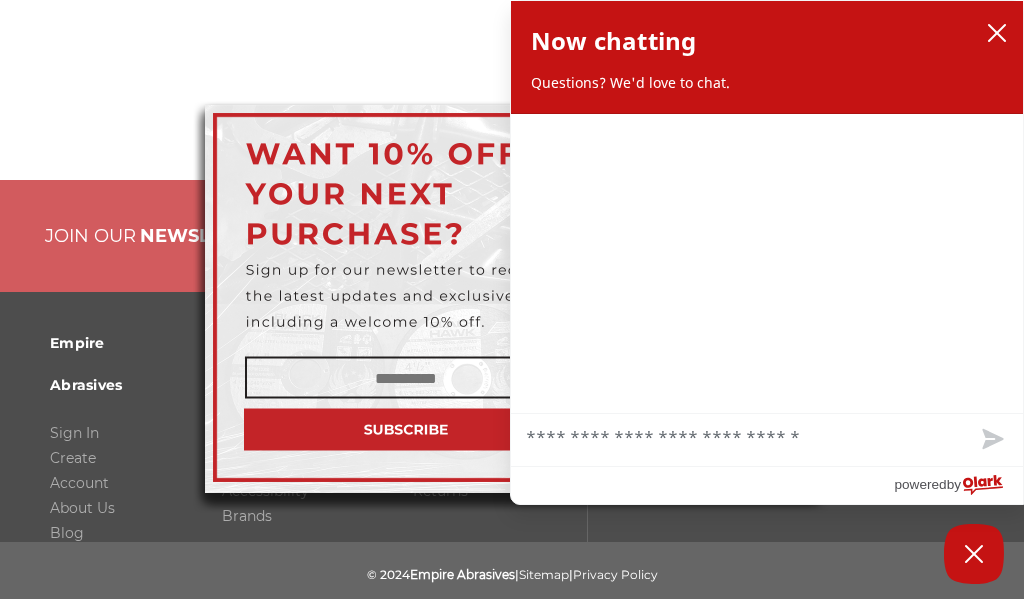 click on "Chat with us" at bounding box center (767, 440) 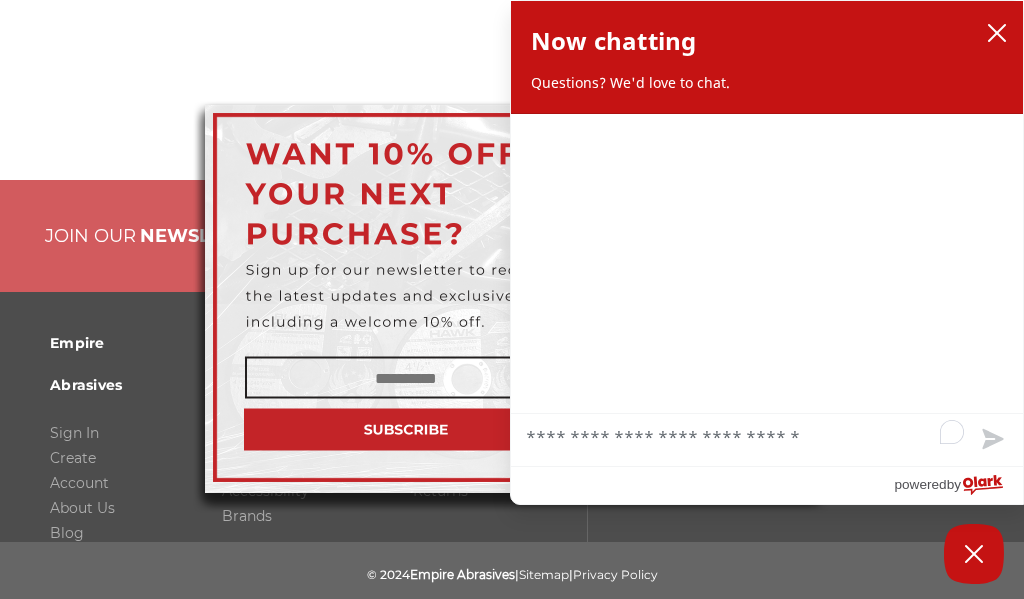 type on "*" 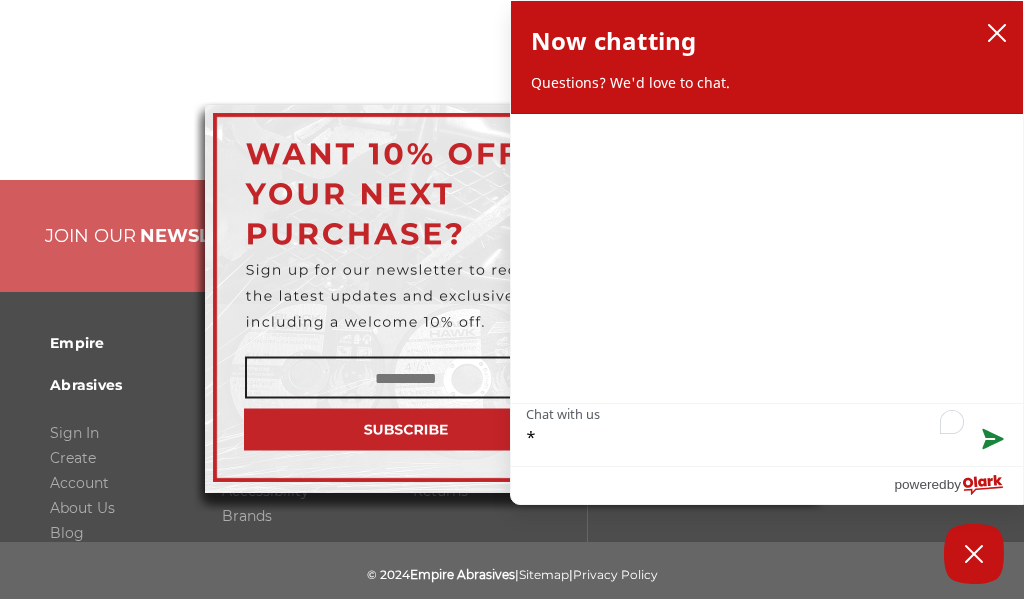 type on "**" 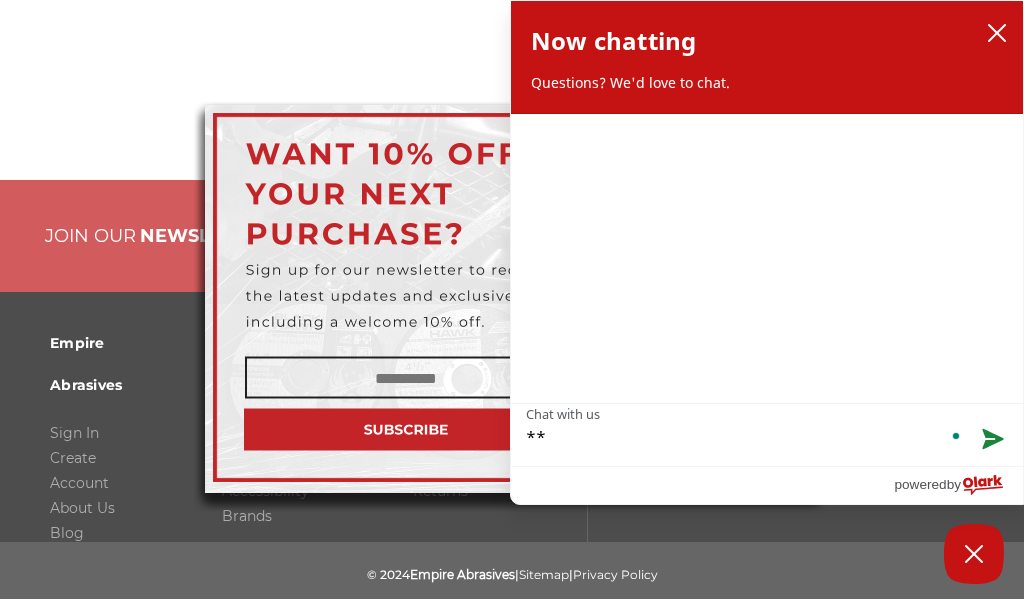 type on "***" 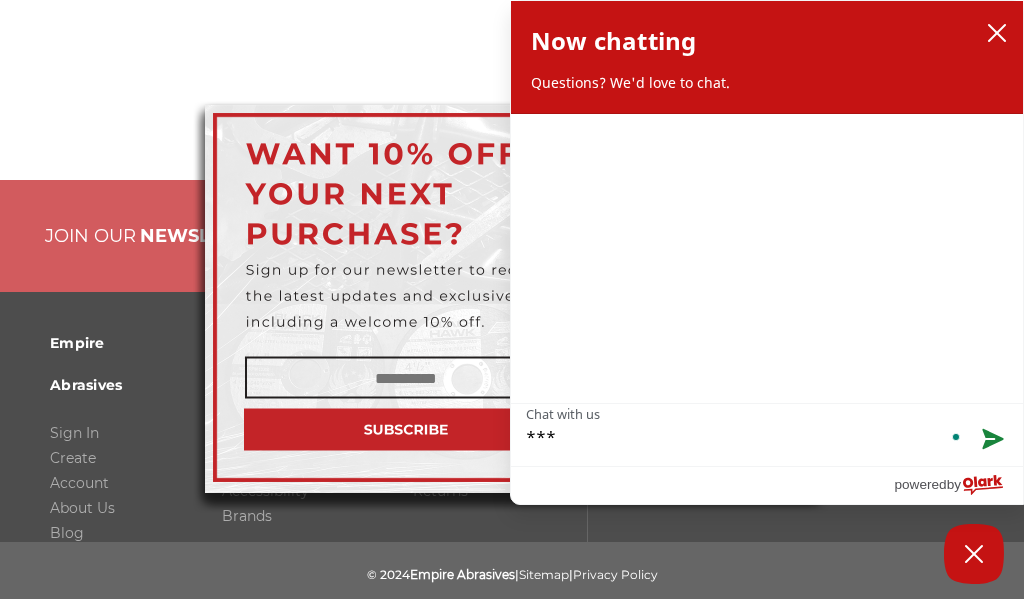 type on "****" 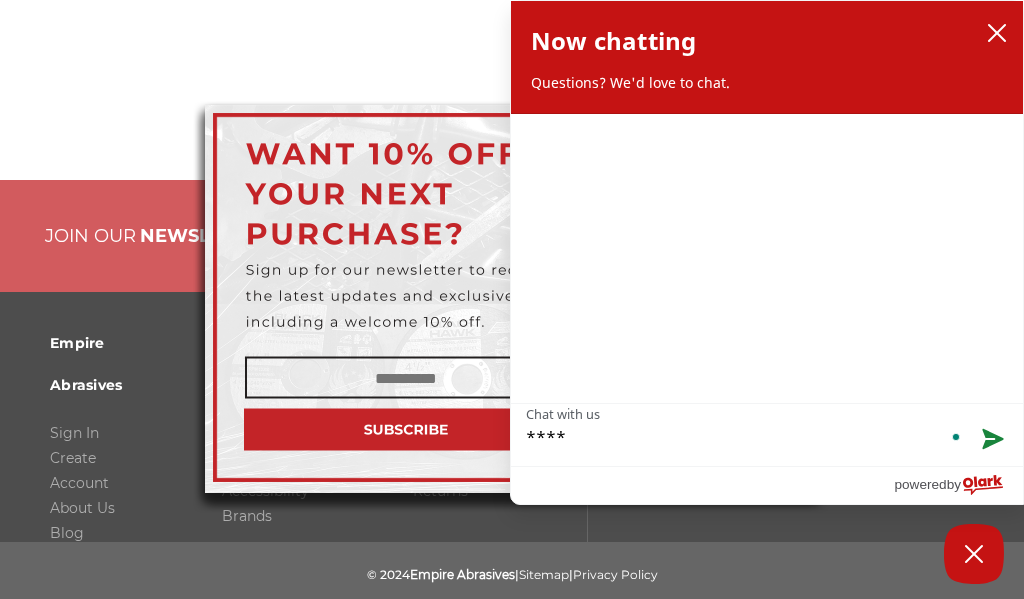 type on "*****" 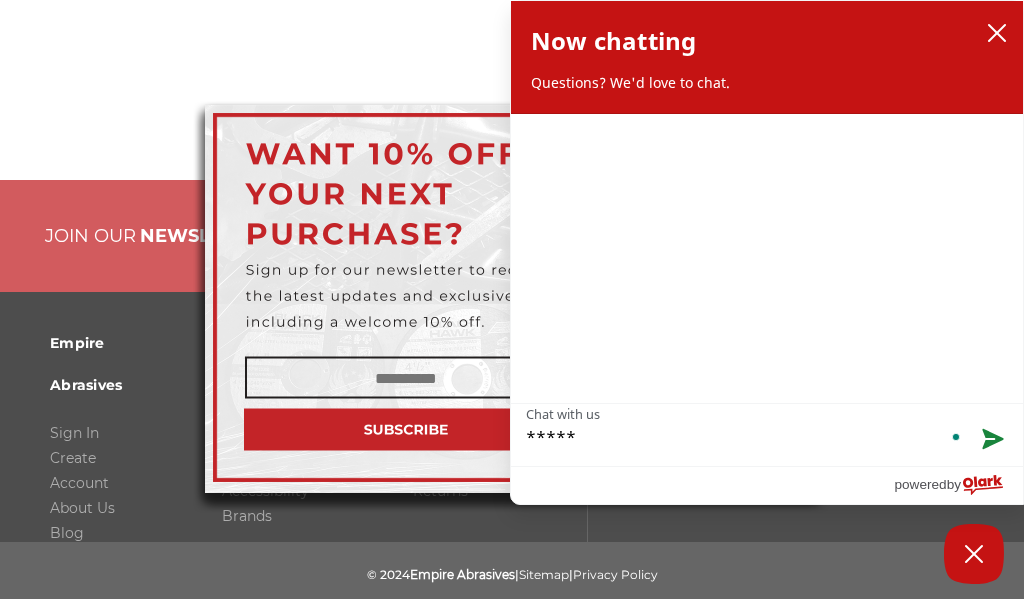 type on "****" 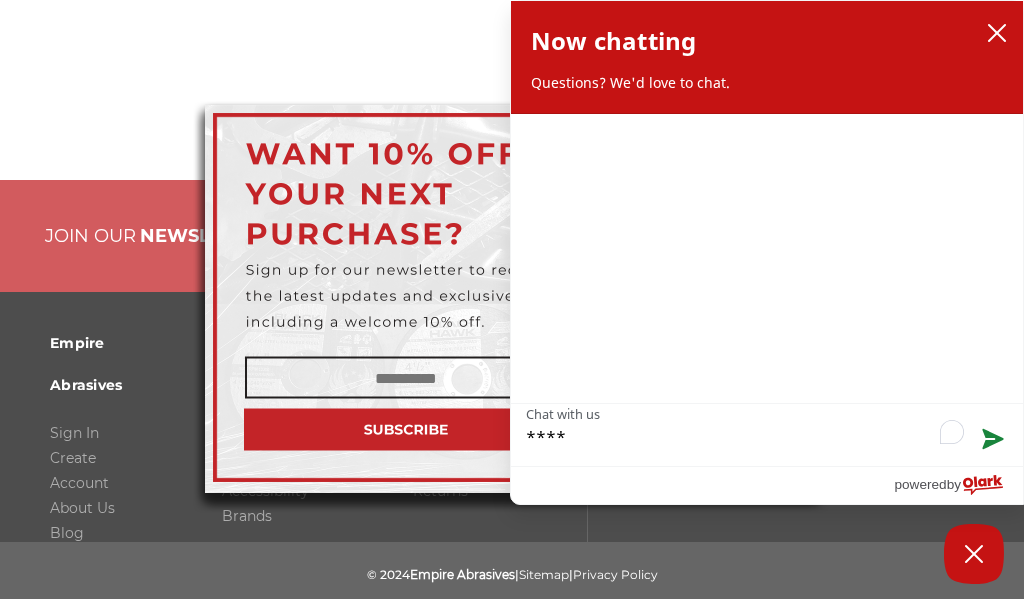 type on "***" 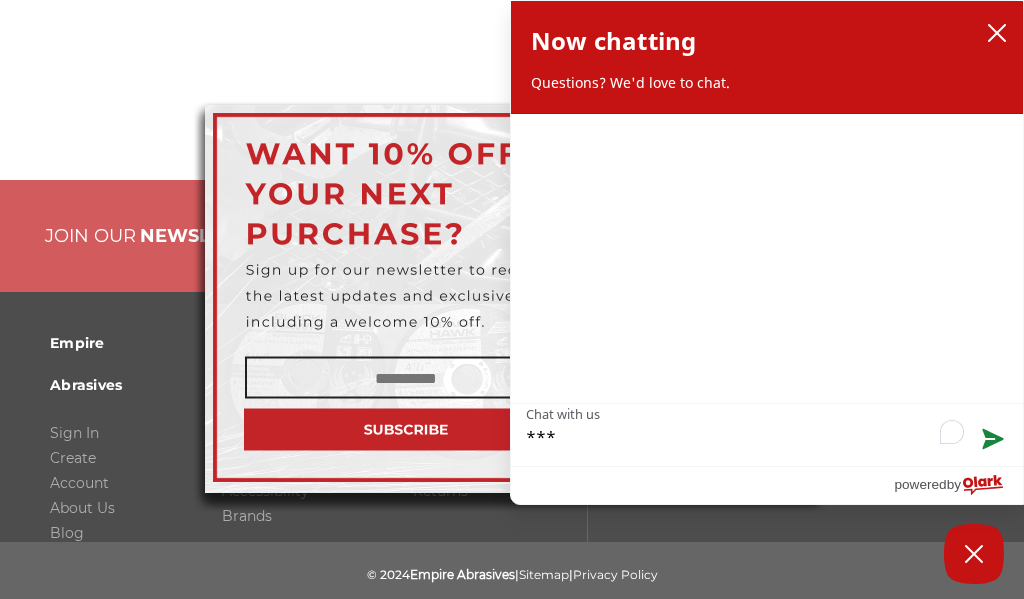 type on "**" 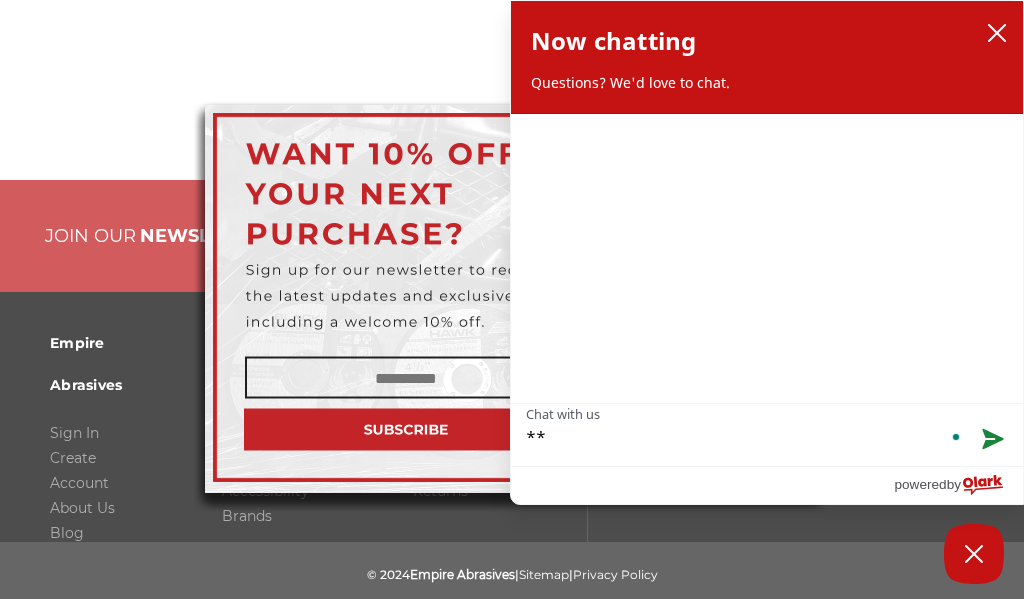 type on "*" 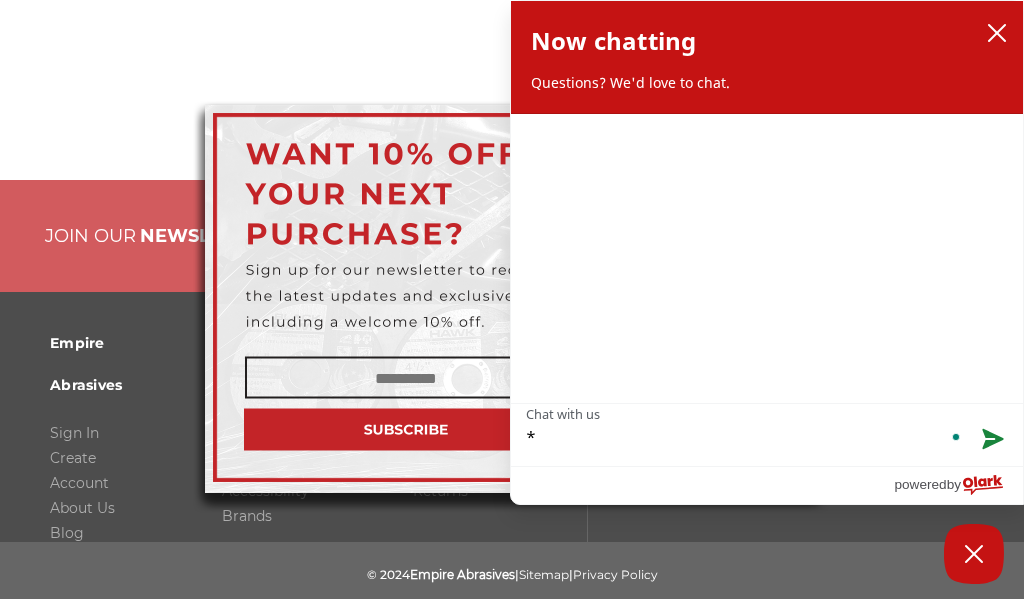 type 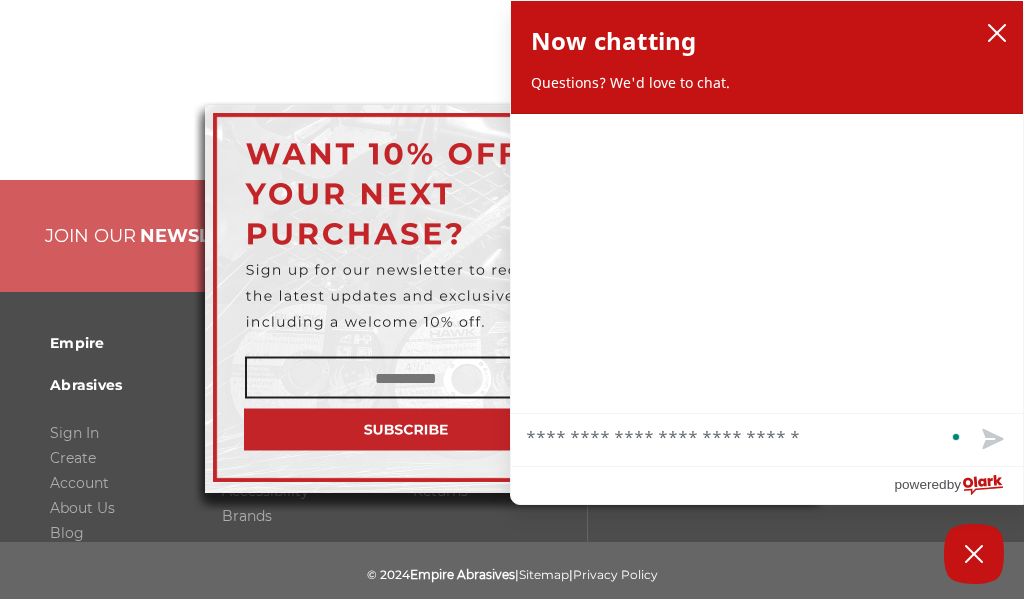 type on "*" 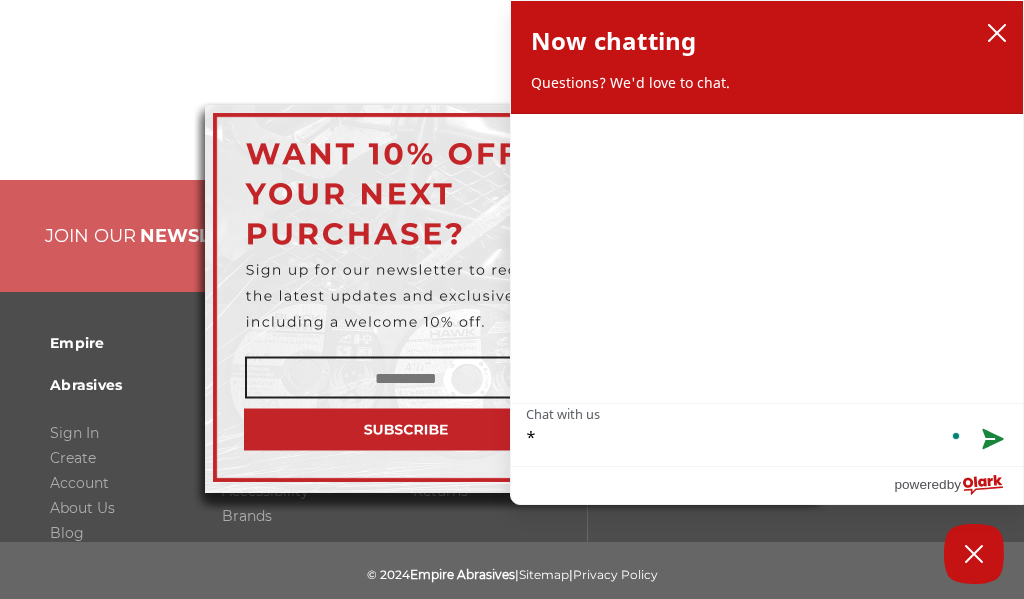 type on "**" 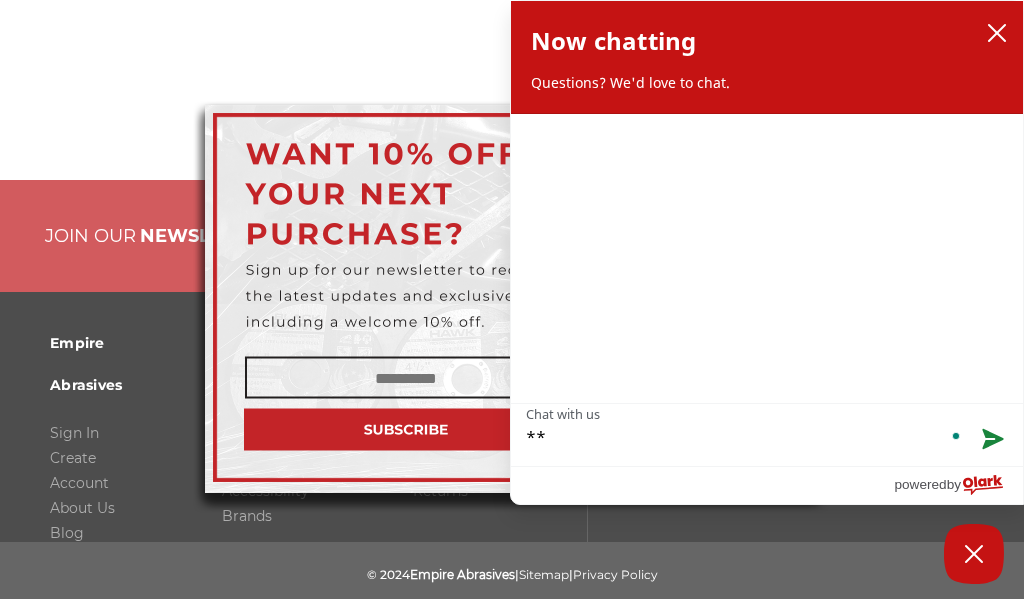 type on "***" 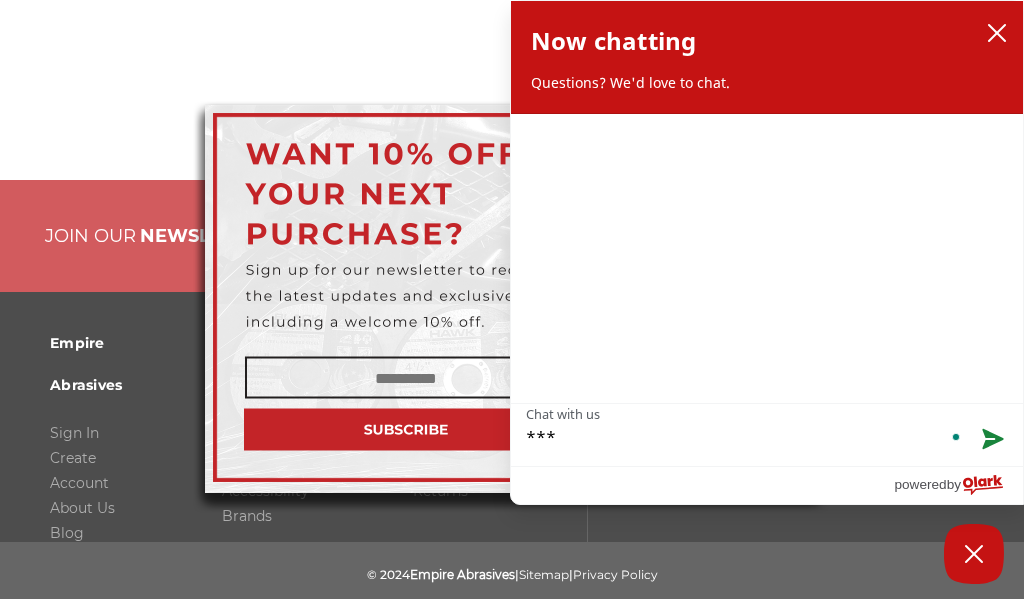type on "****" 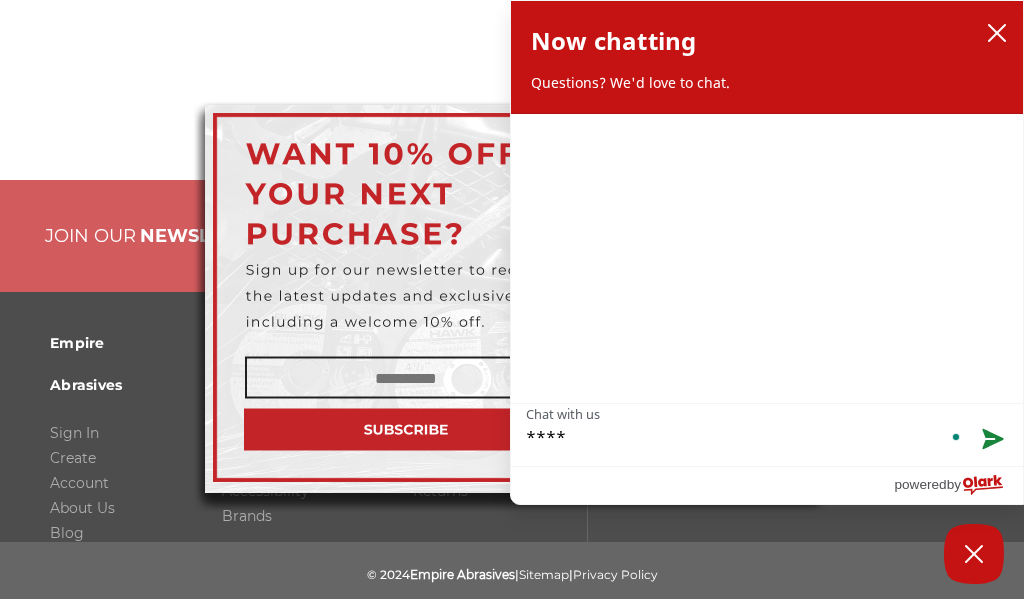 type on "*****" 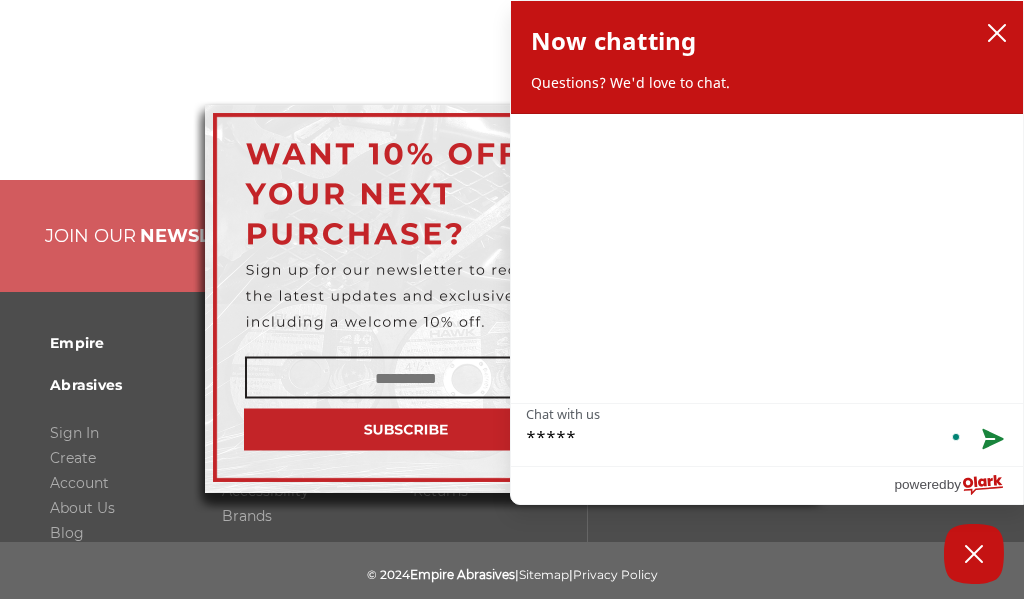 type on "******" 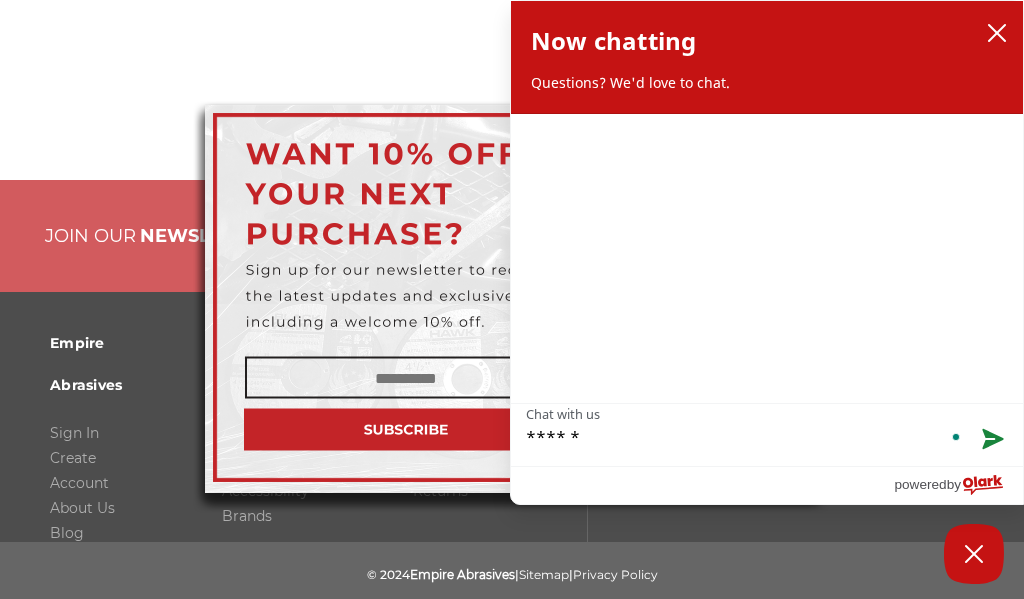 type on "******" 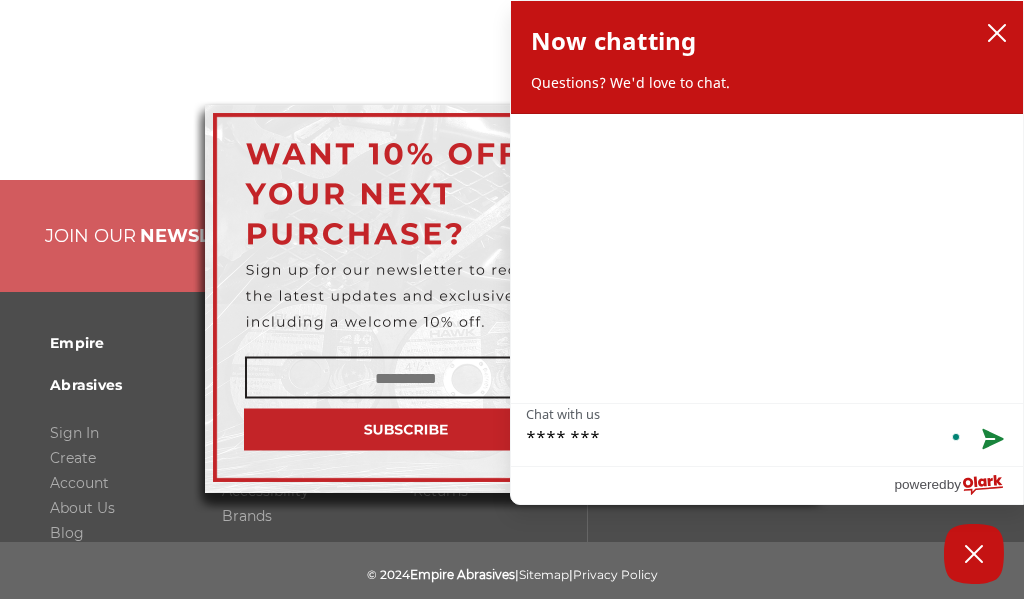 type on "********" 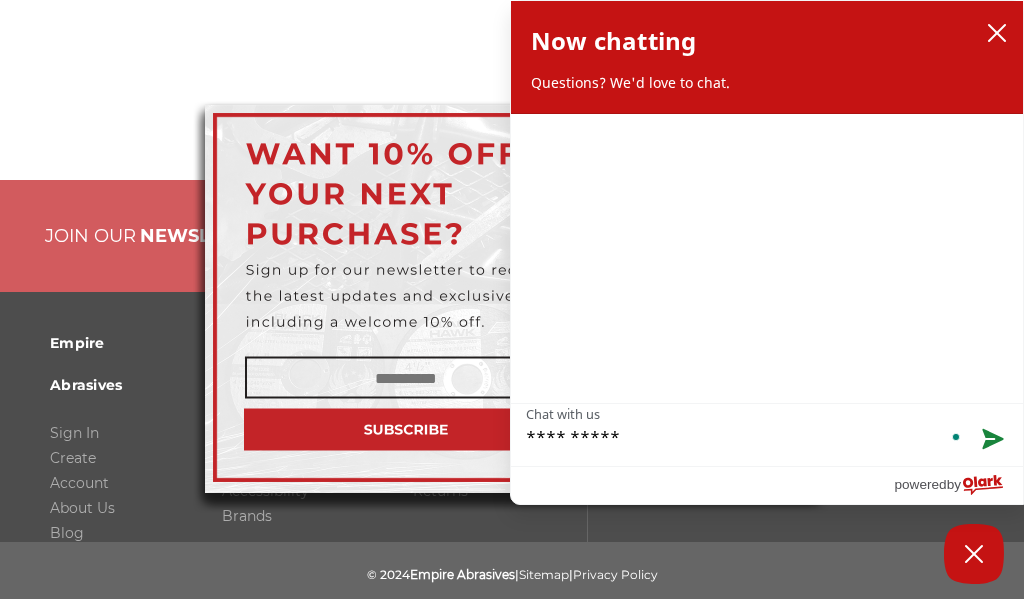 type on "**********" 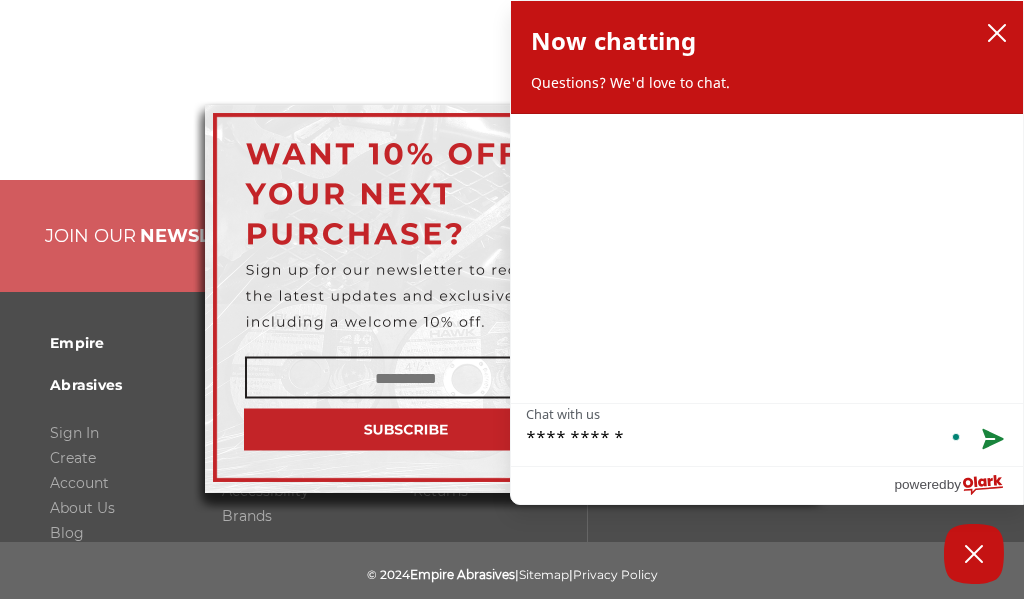 type on "**********" 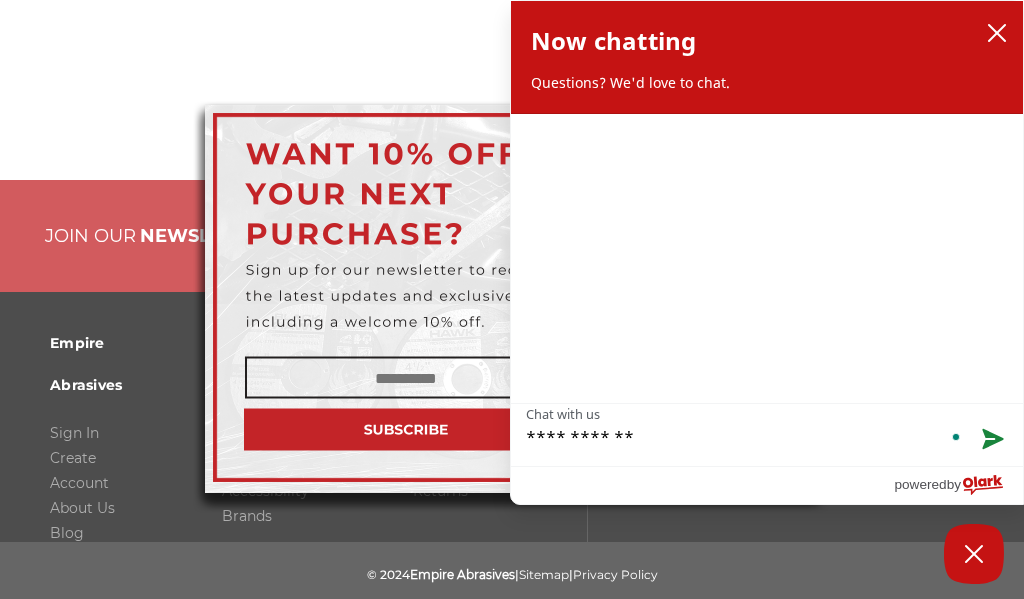 type on "**********" 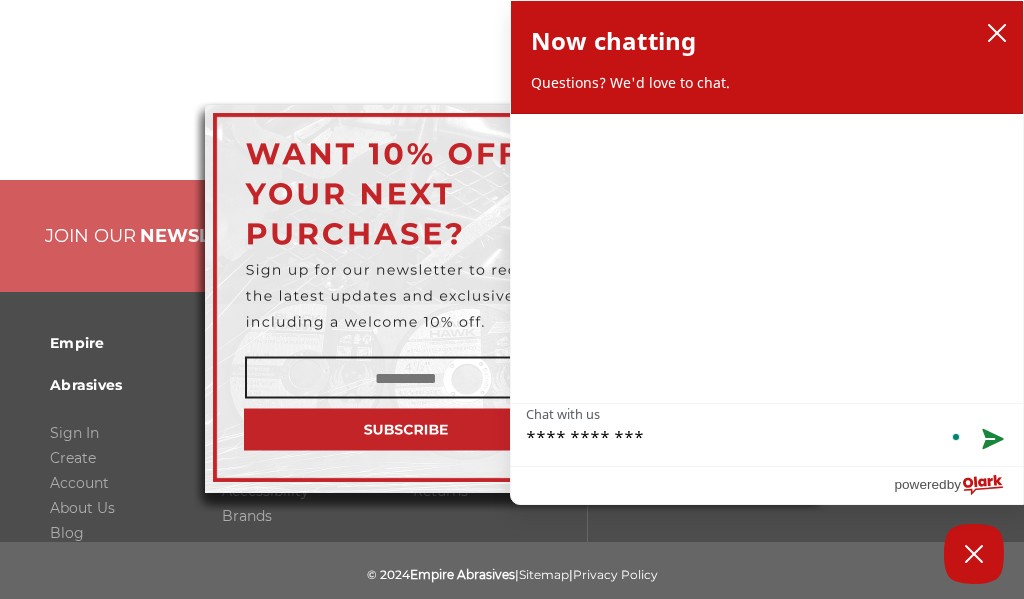 type on "**********" 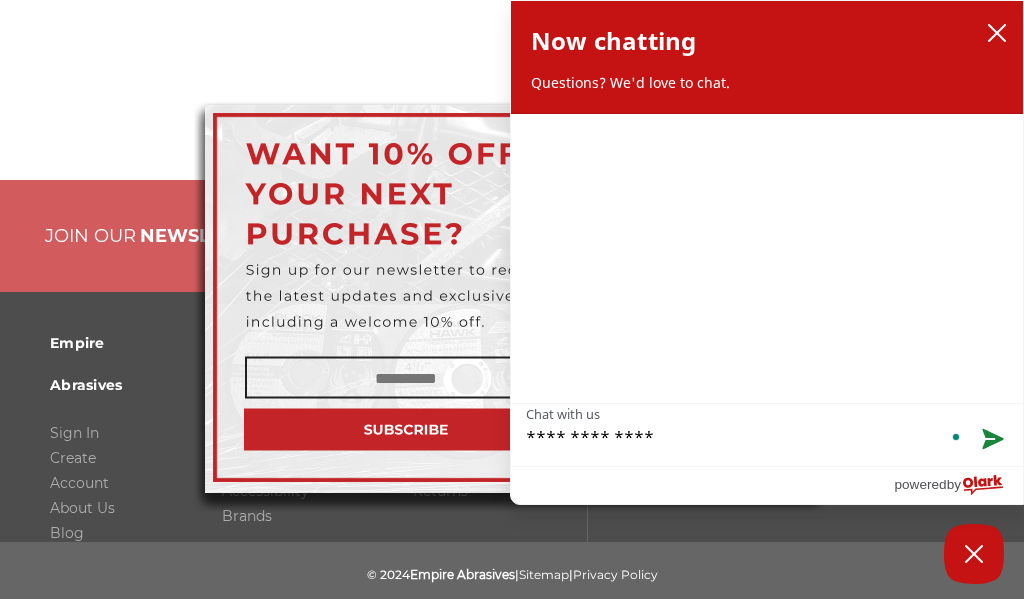 type on "**********" 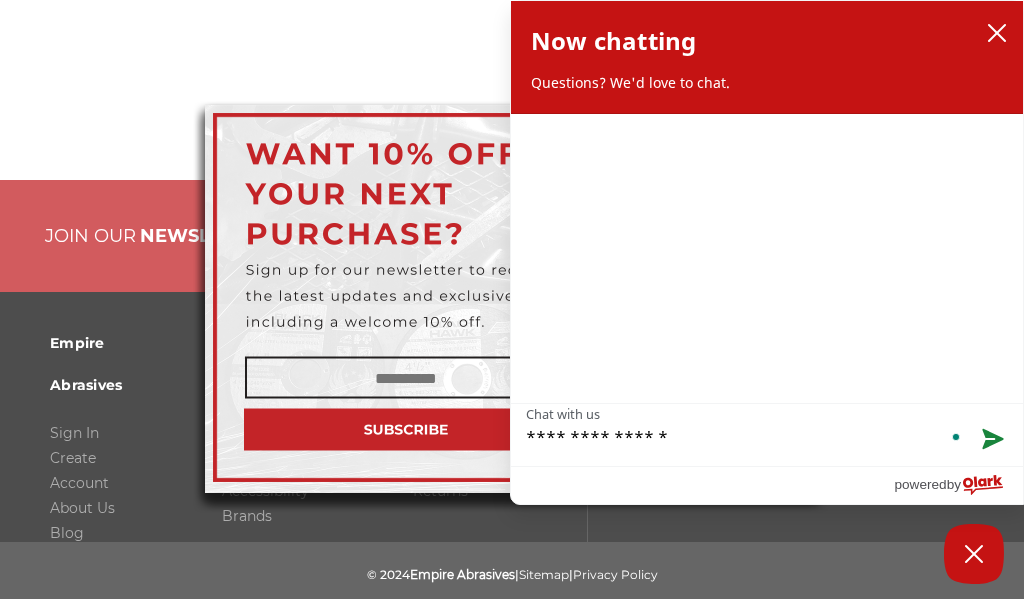 type on "**********" 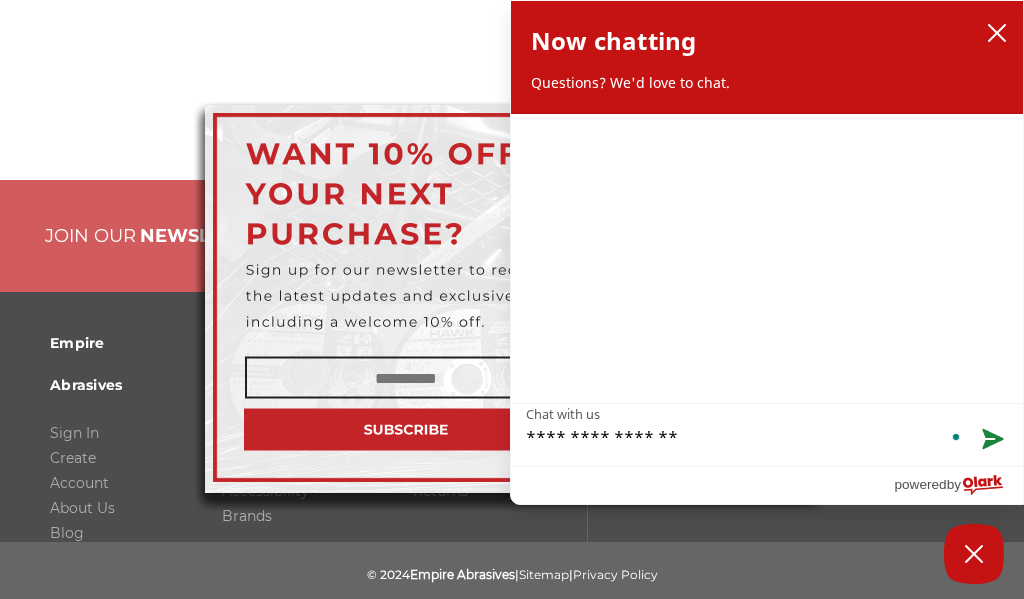 type on "**********" 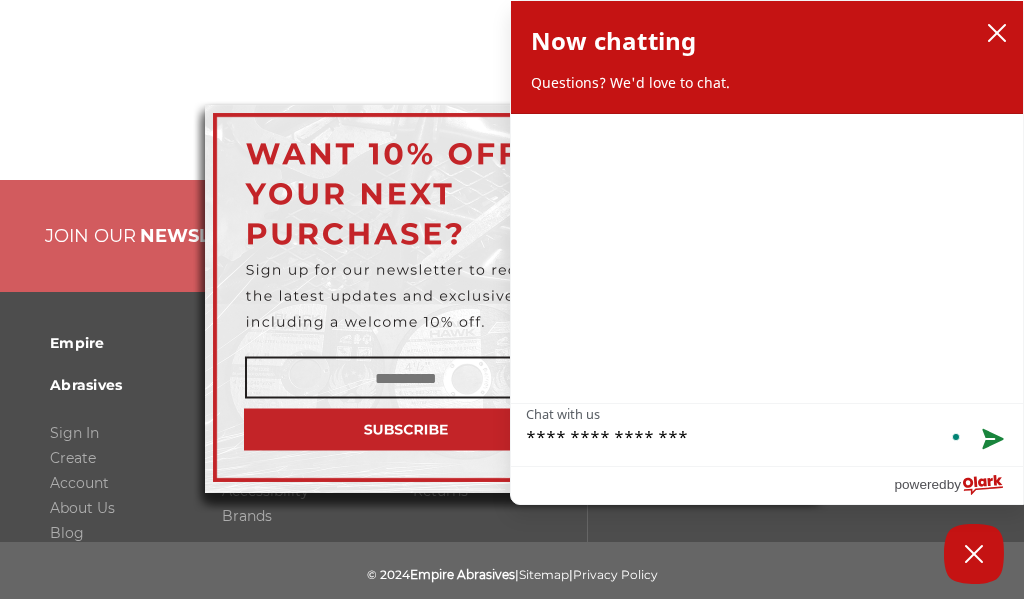 type on "**********" 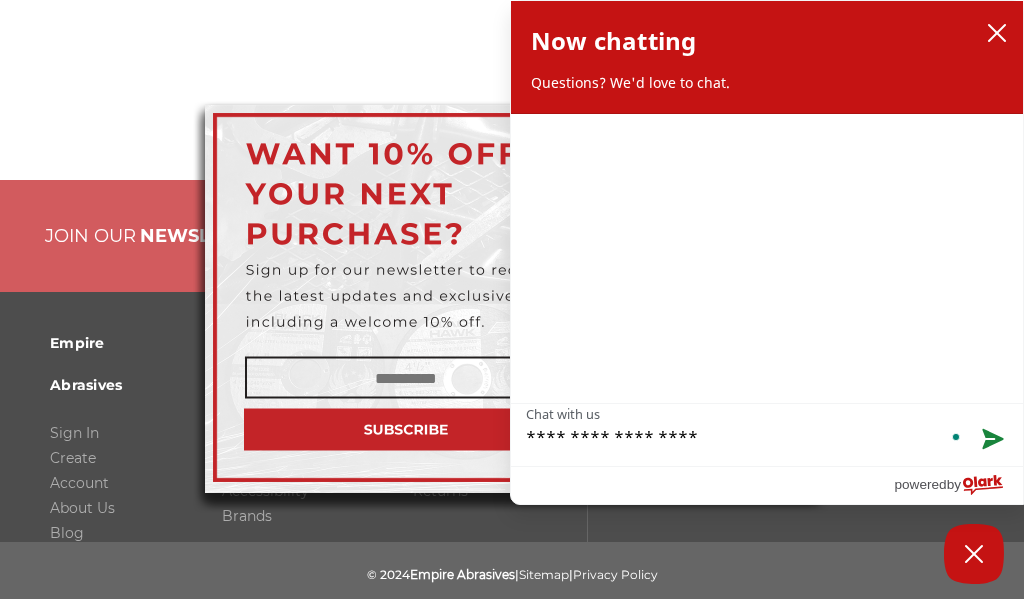 type on "**********" 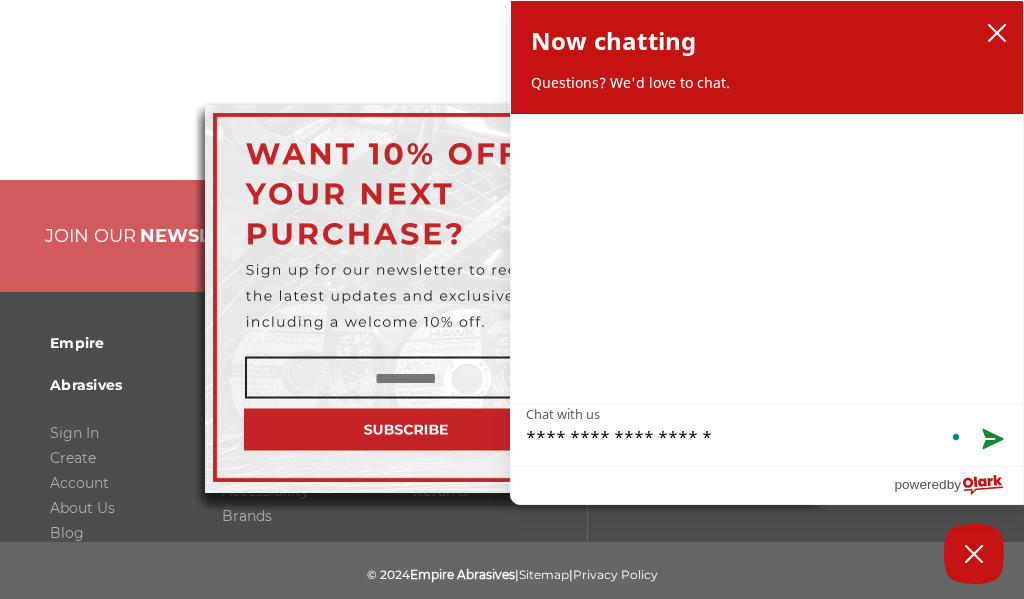 type on "**********" 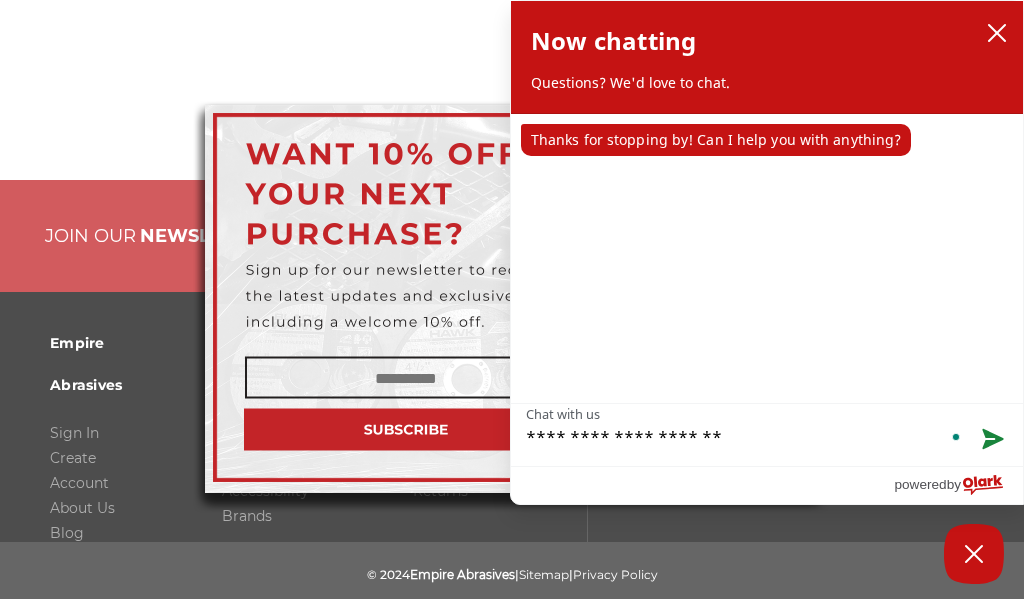 type on "**********" 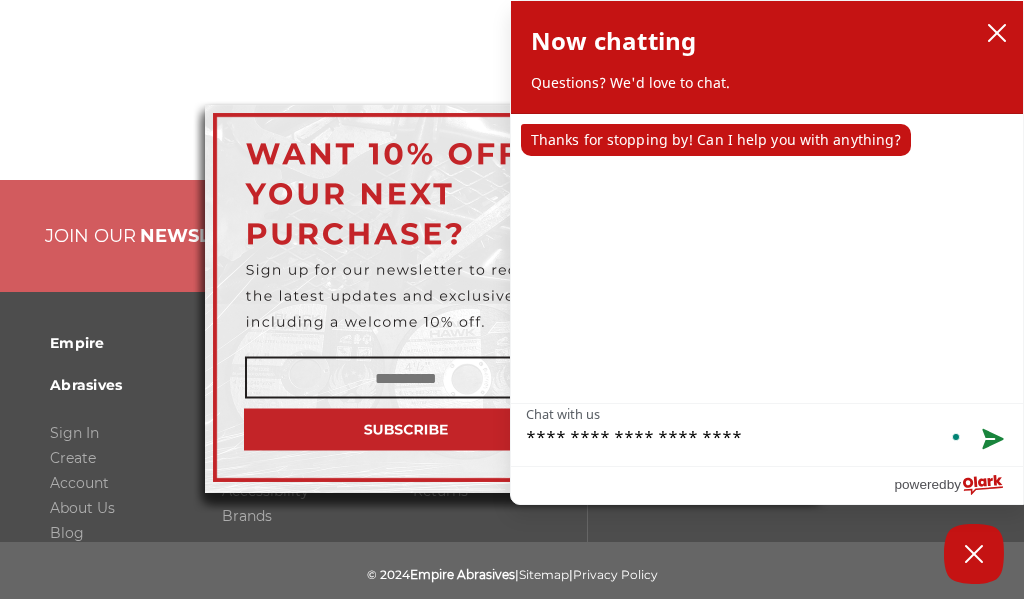 type on "**********" 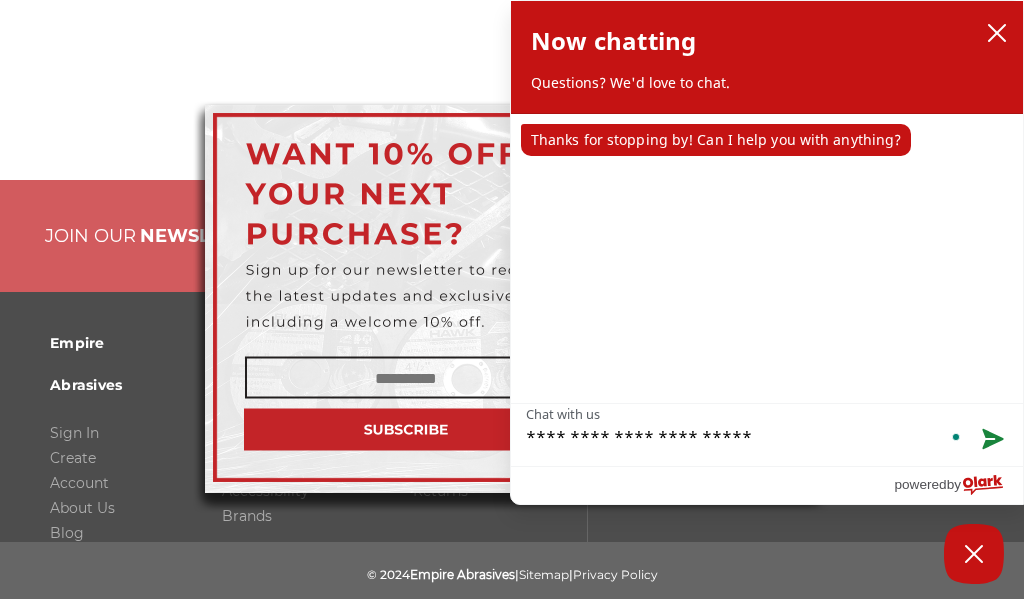 type on "**********" 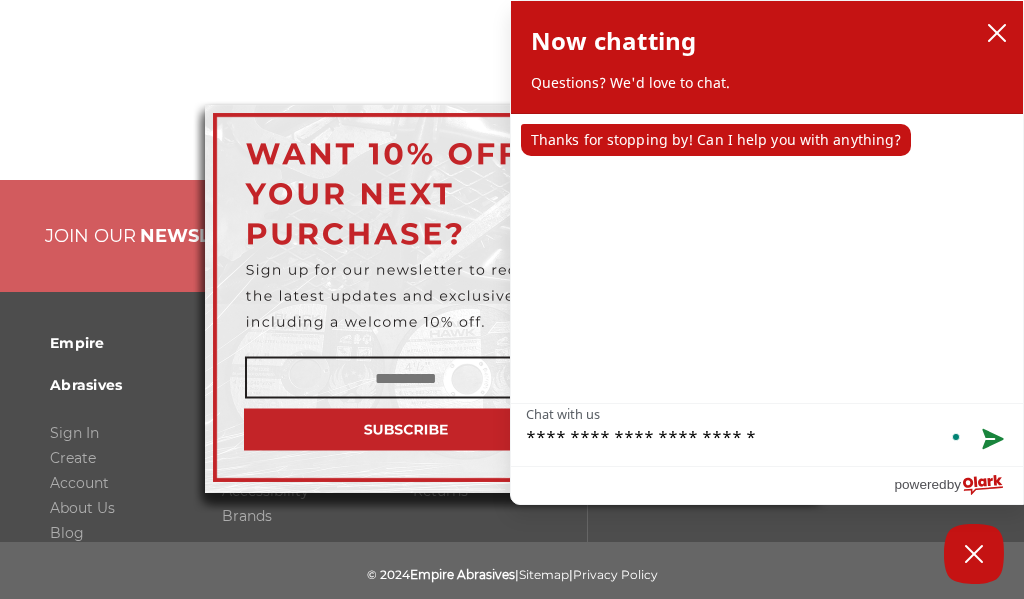 type on "**********" 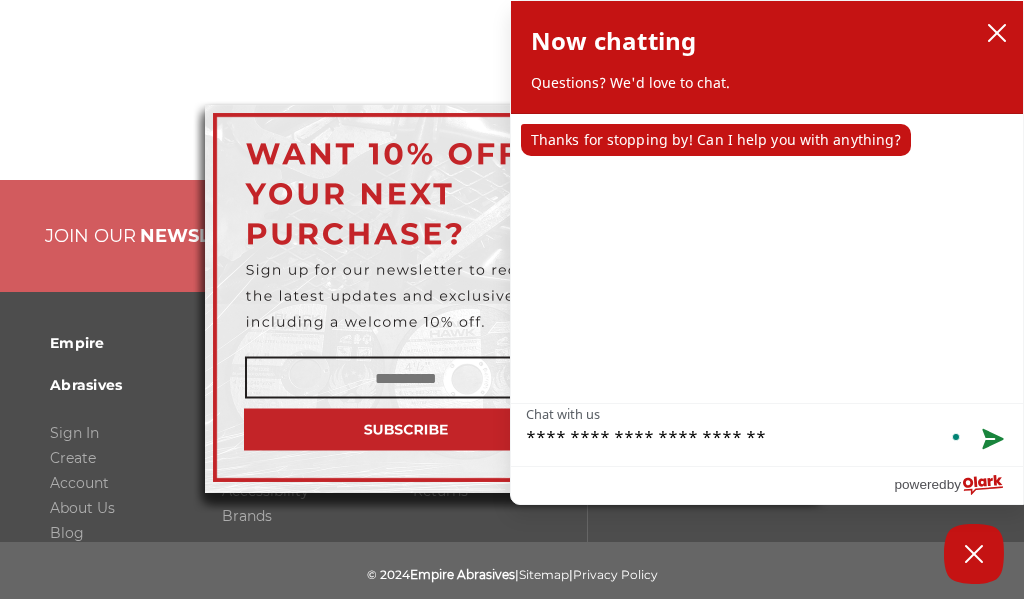 type on "**********" 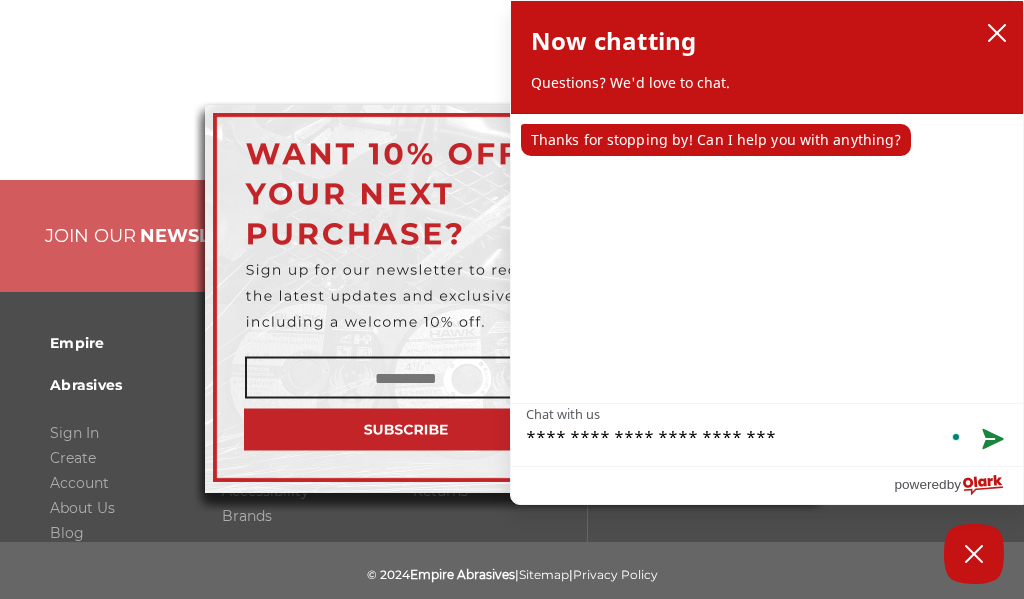 type on "**********" 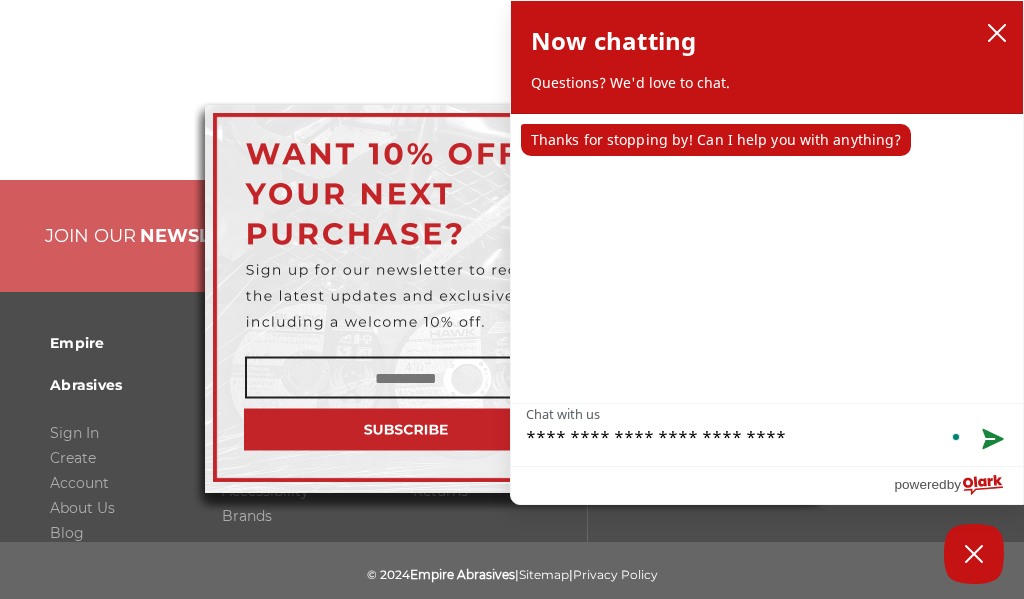 type on "**********" 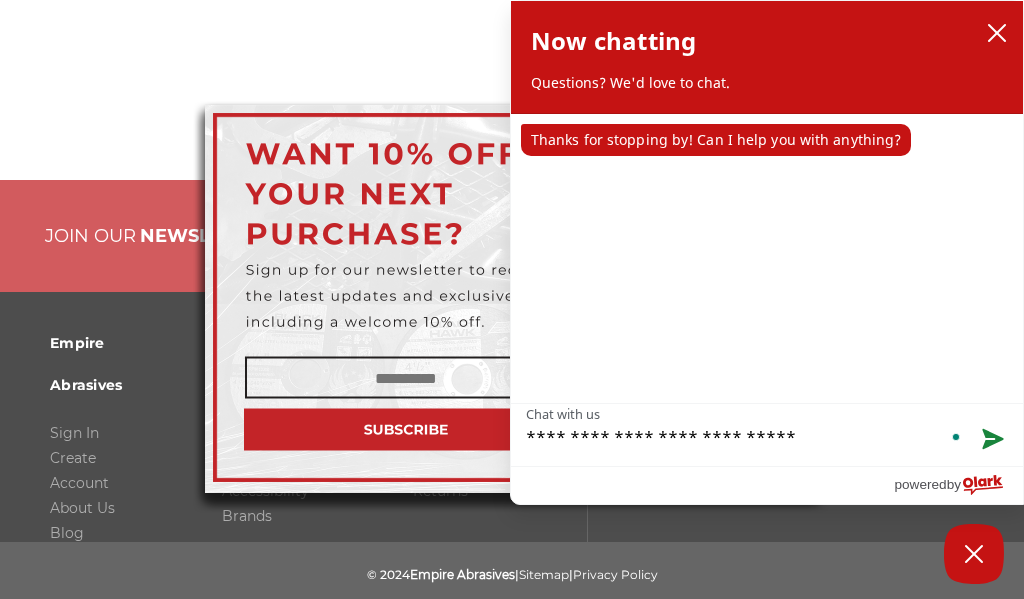 type on "**********" 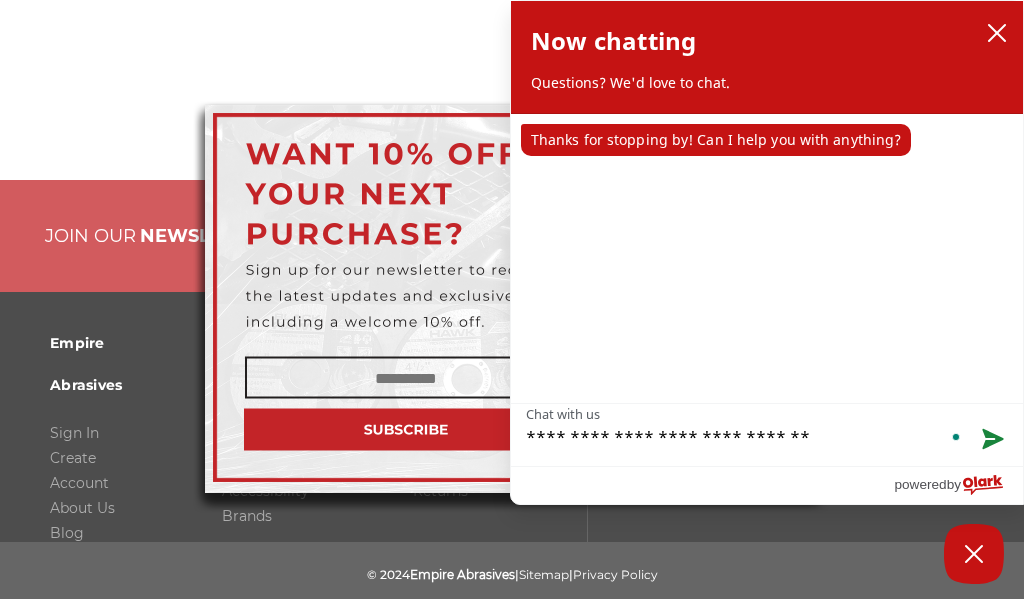 type on "**********" 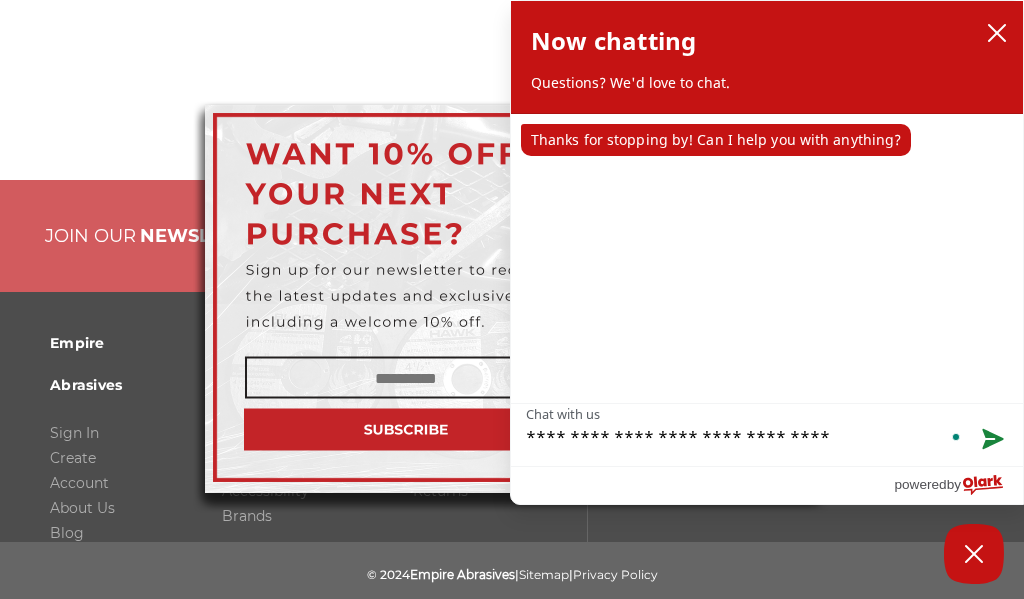 type on "**********" 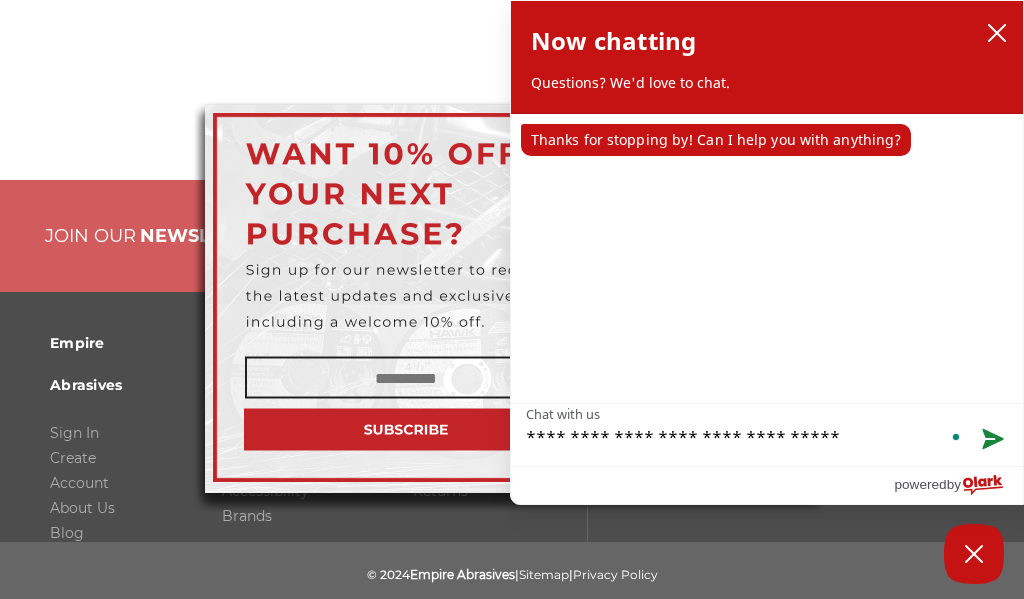 type on "**********" 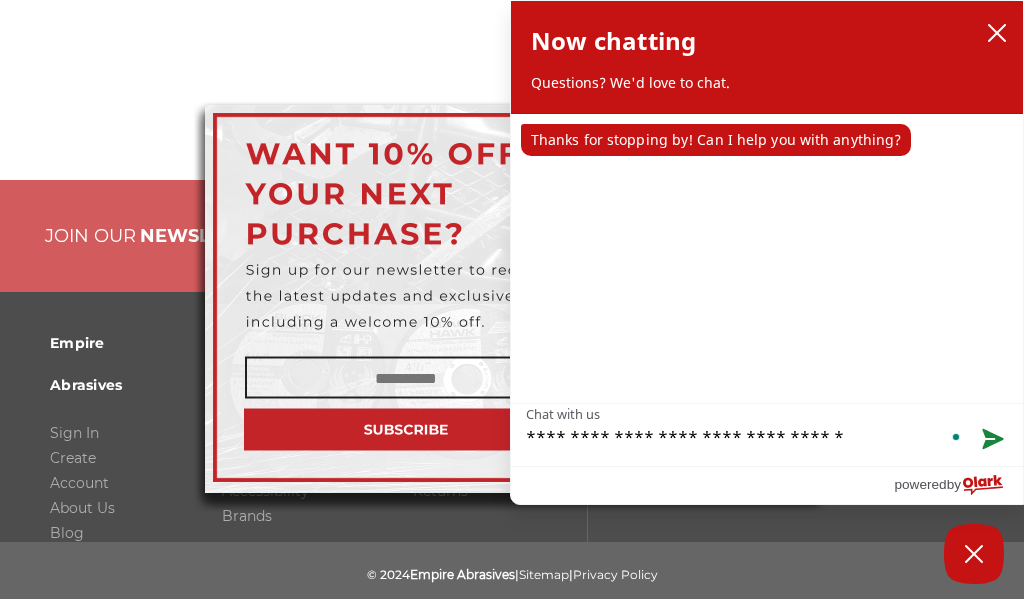 type on "**********" 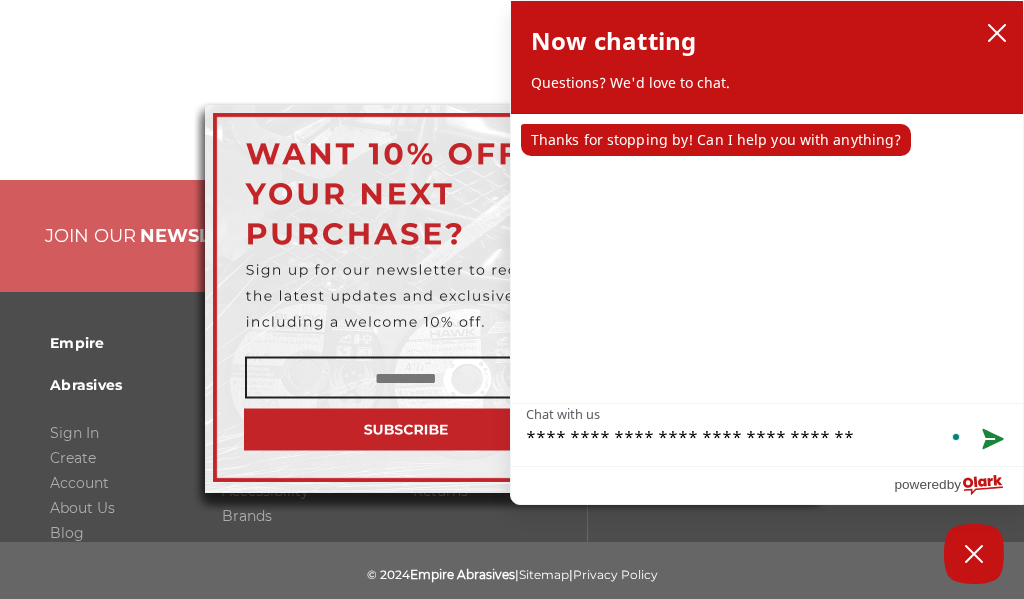 type on "**********" 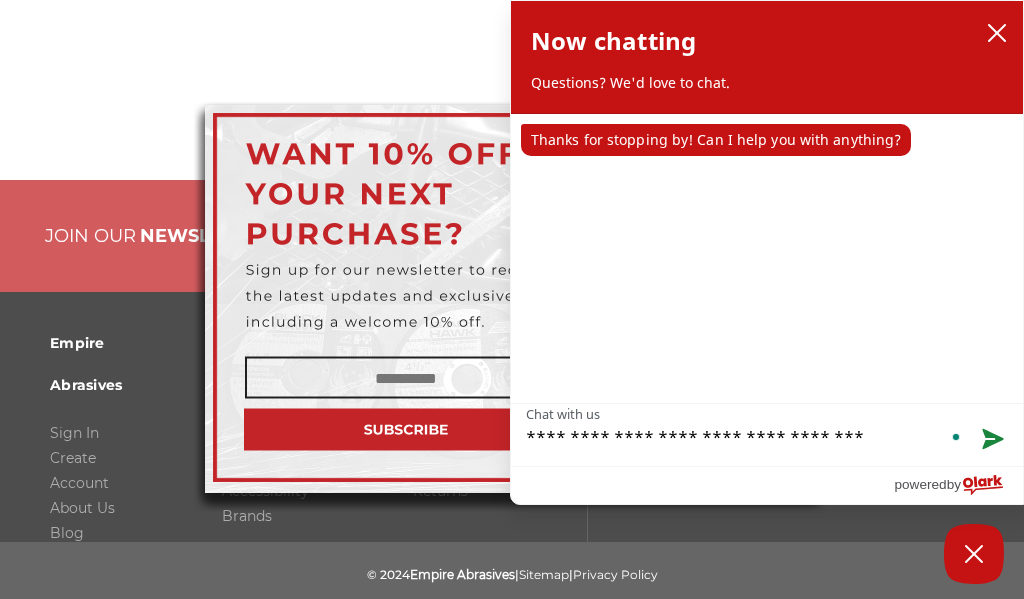 type on "**********" 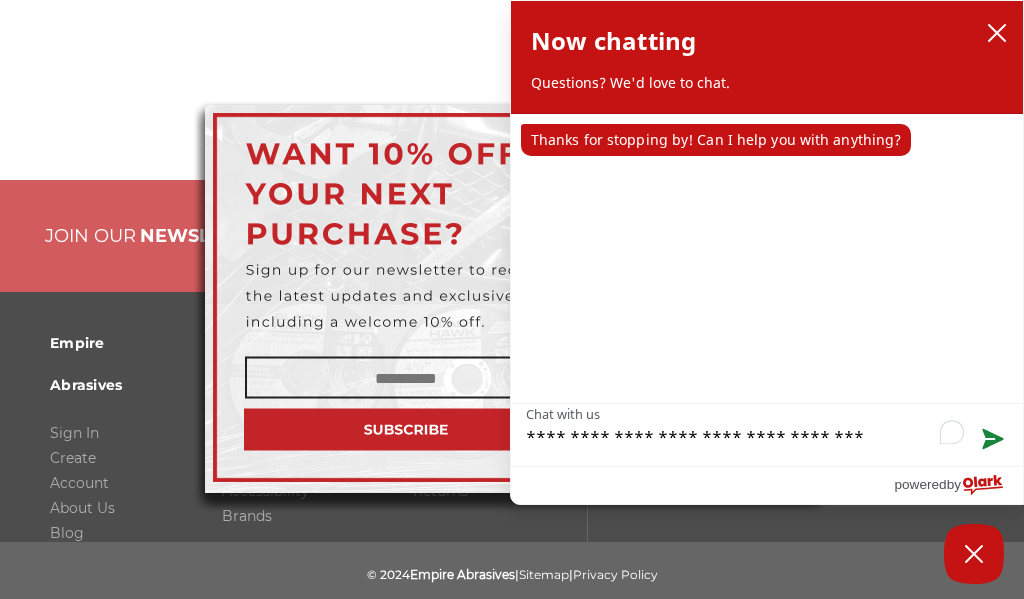 type on "**********" 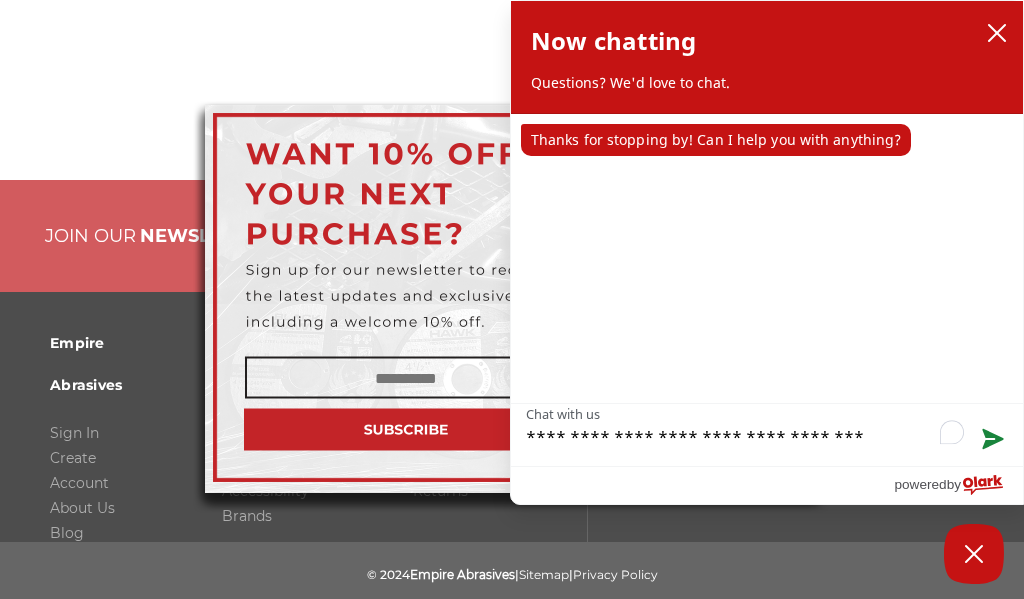 type on "**********" 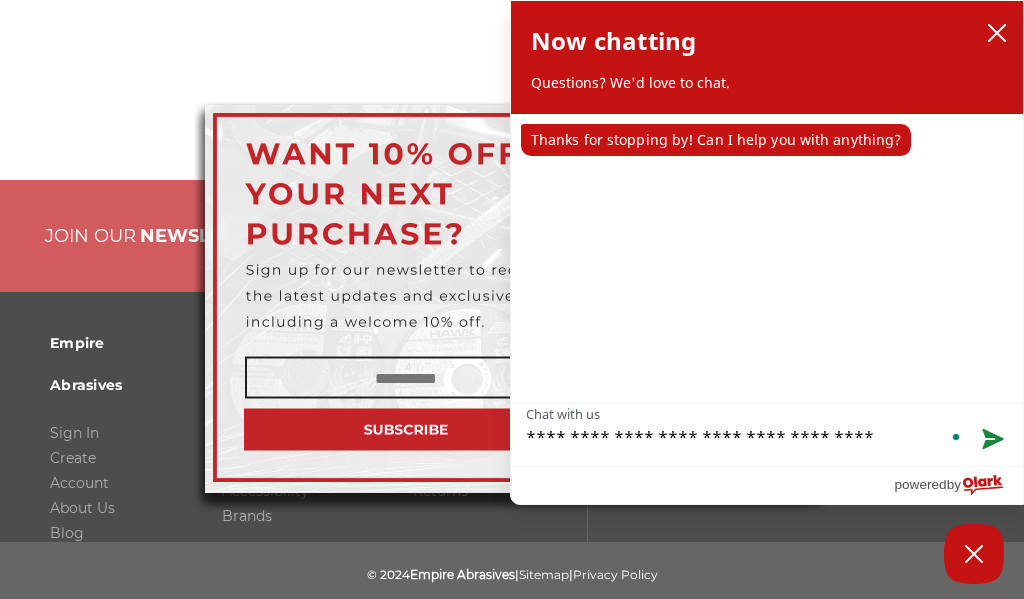 type on "**********" 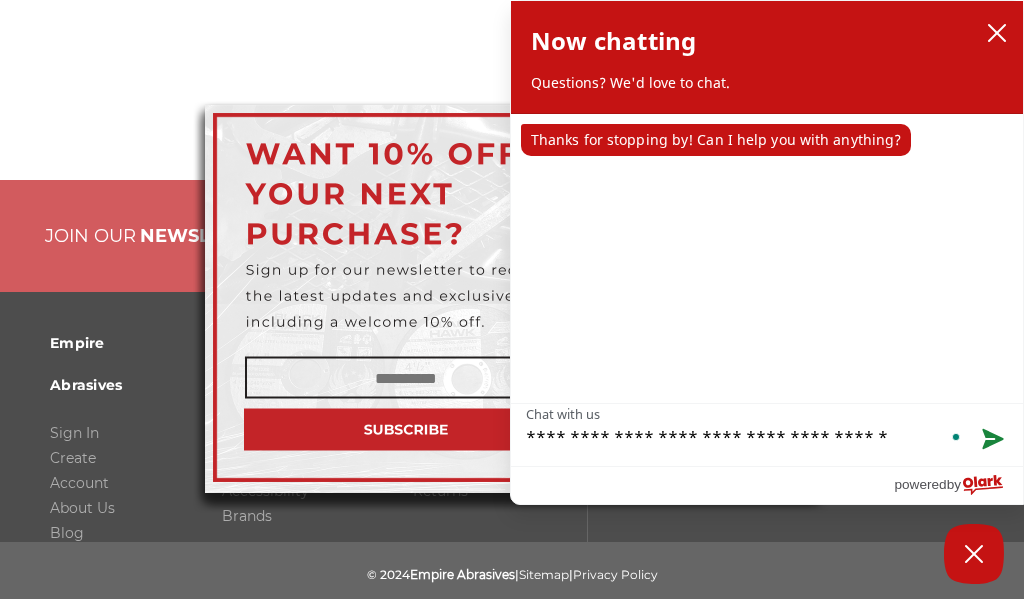 type on "**********" 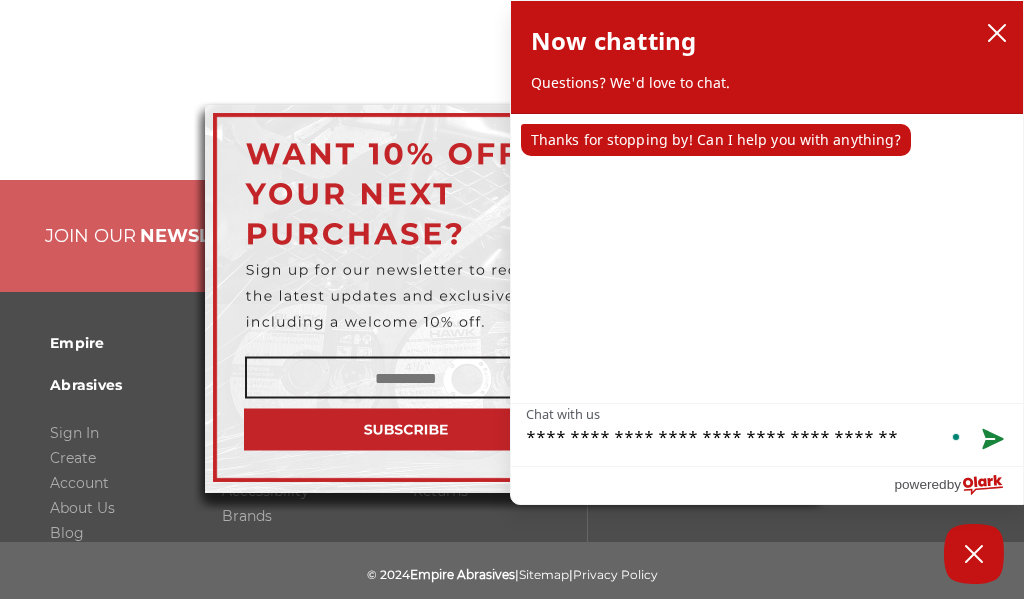 type on "**********" 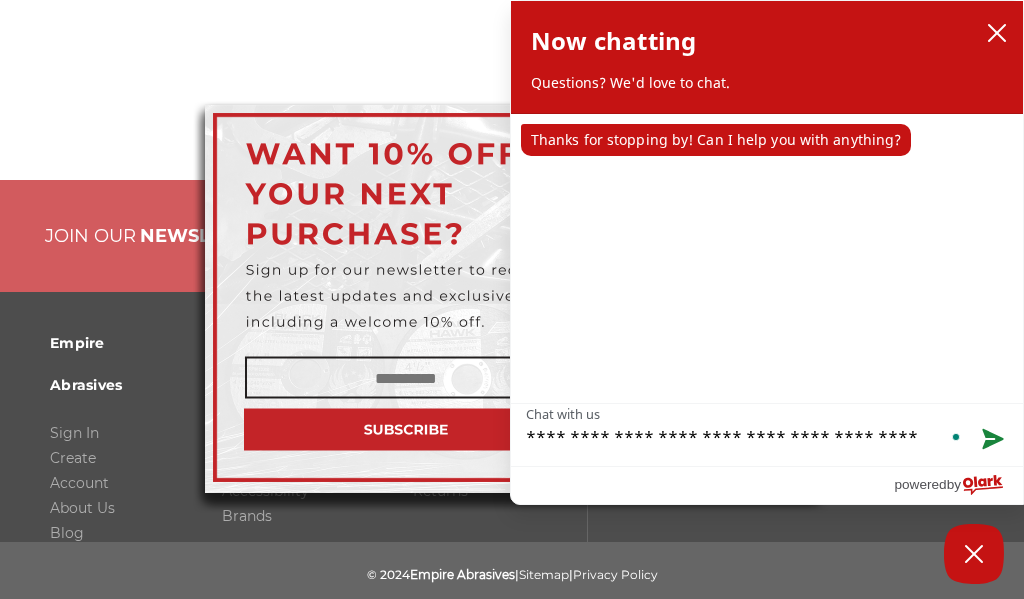type on "**********" 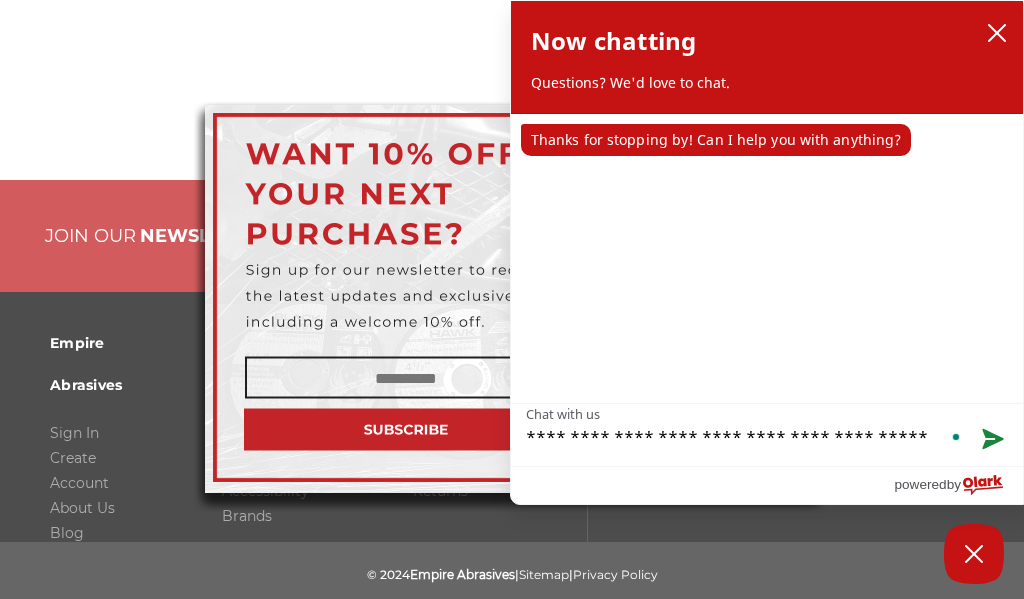 type on "**********" 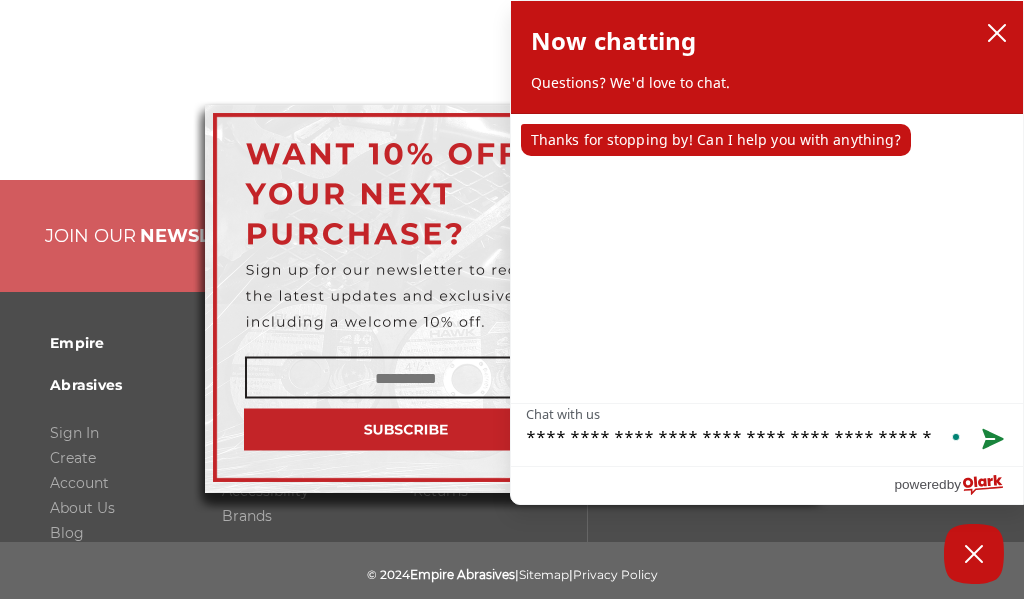 type on "**********" 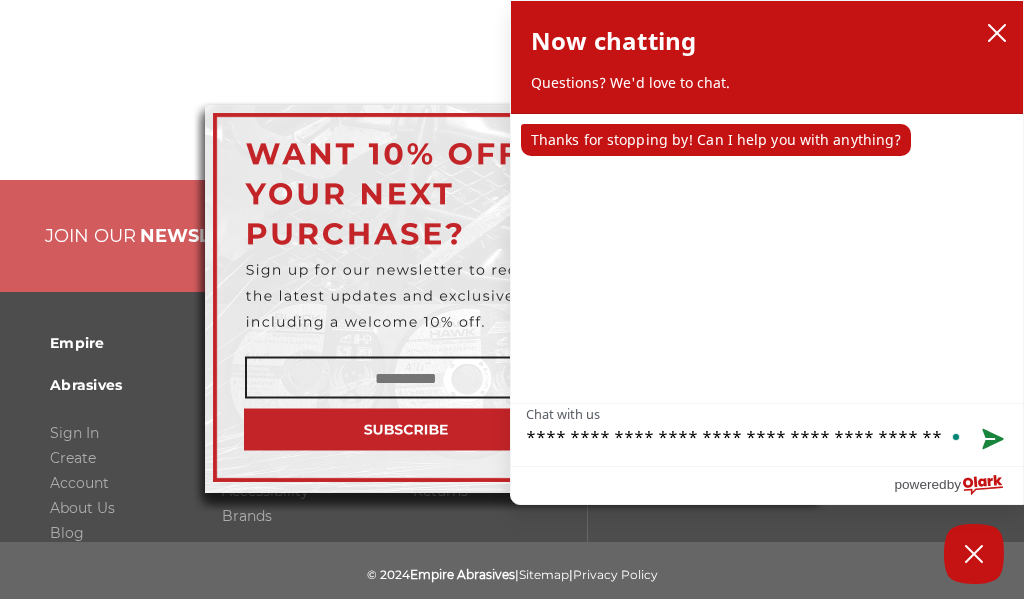 type on "**********" 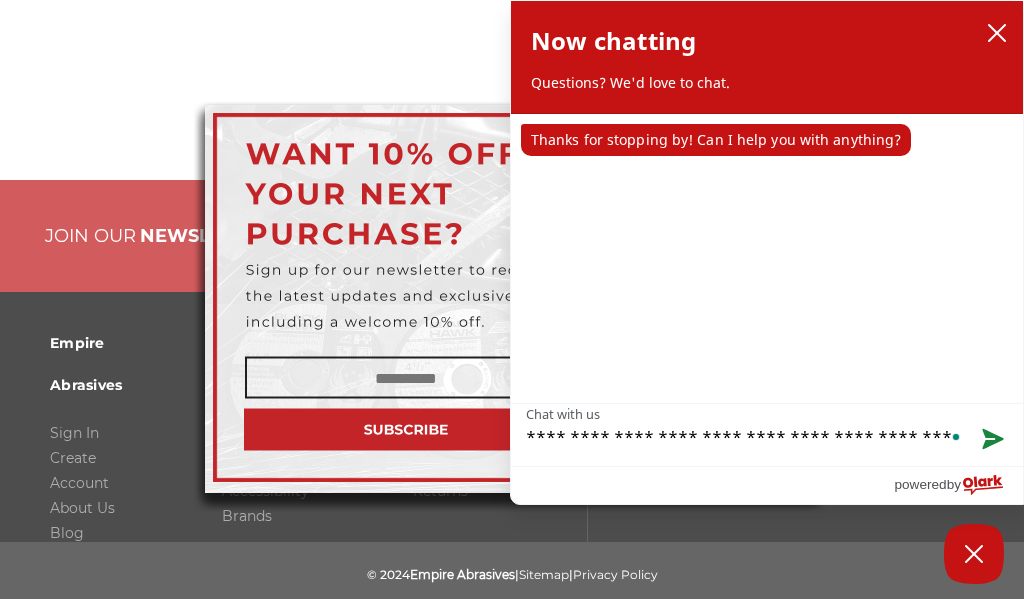 type on "**********" 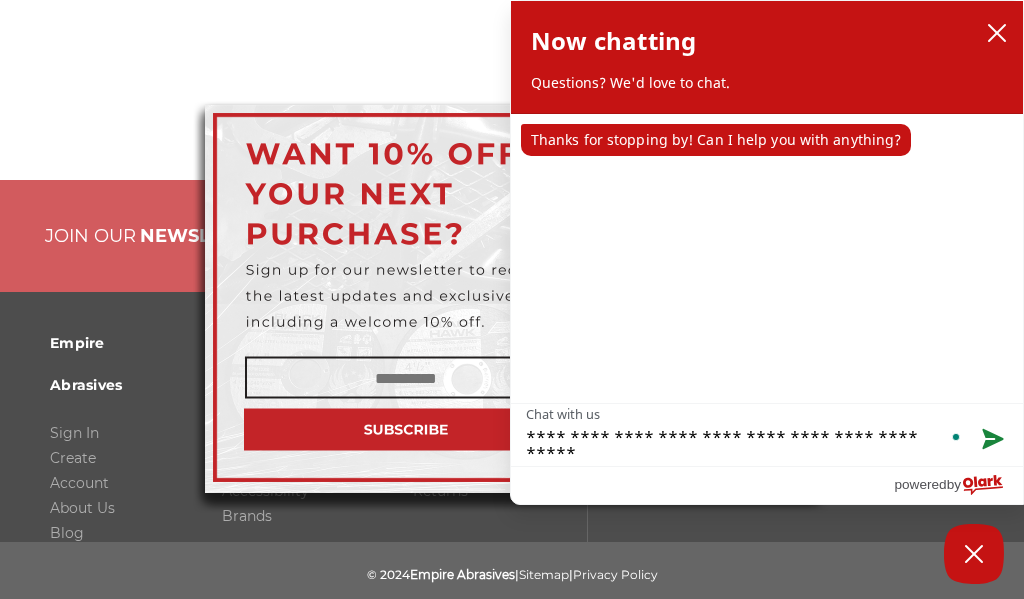 type on "**********" 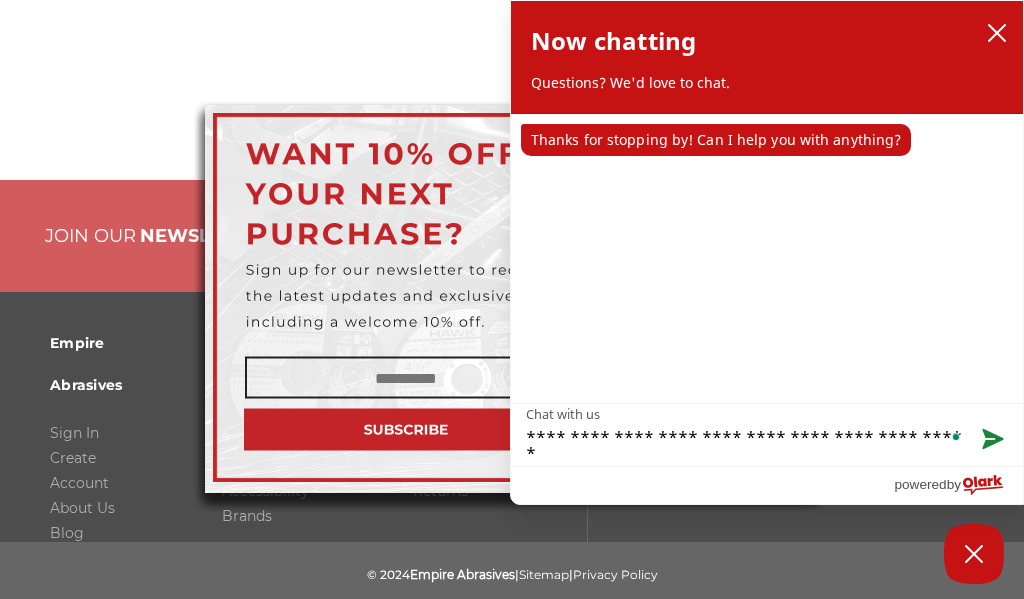 type on "**********" 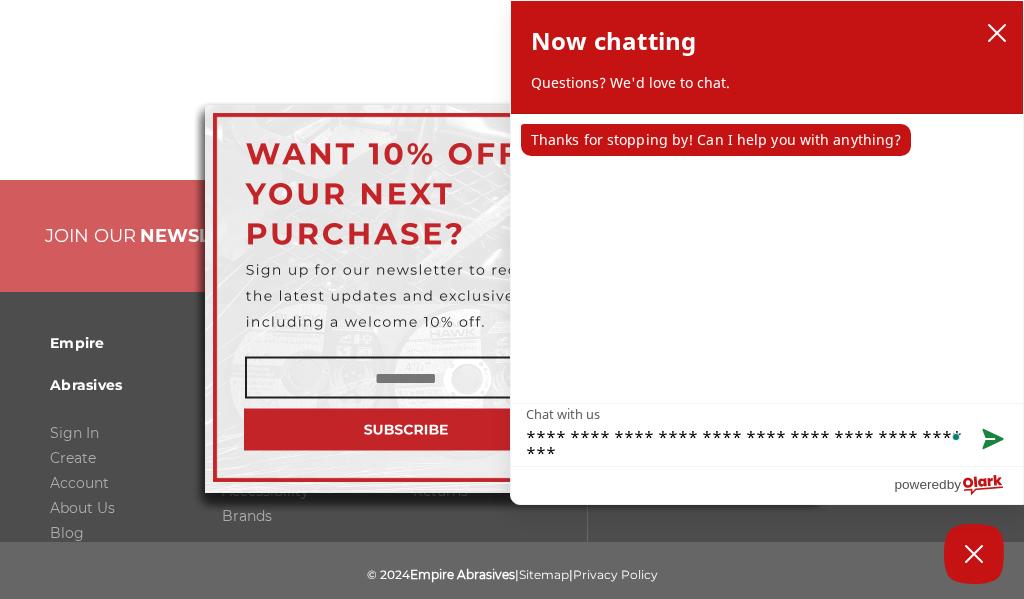 type on "**********" 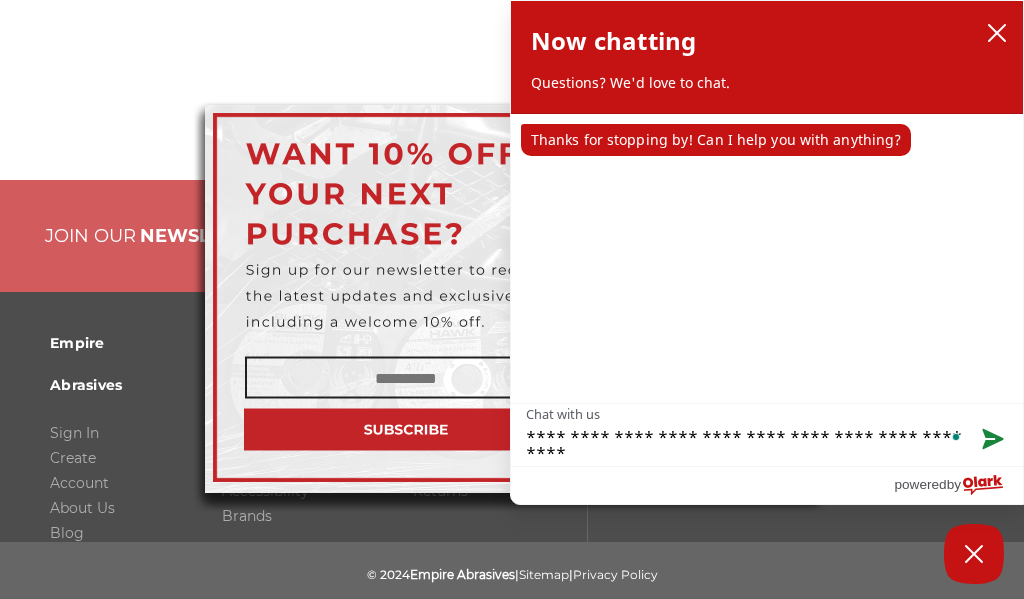 type on "**********" 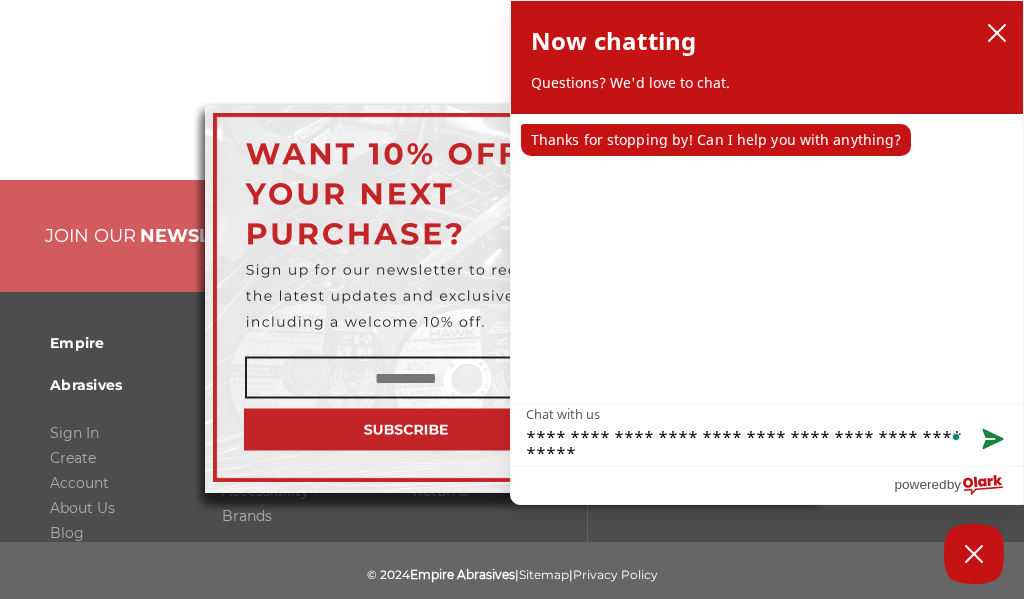 type on "**********" 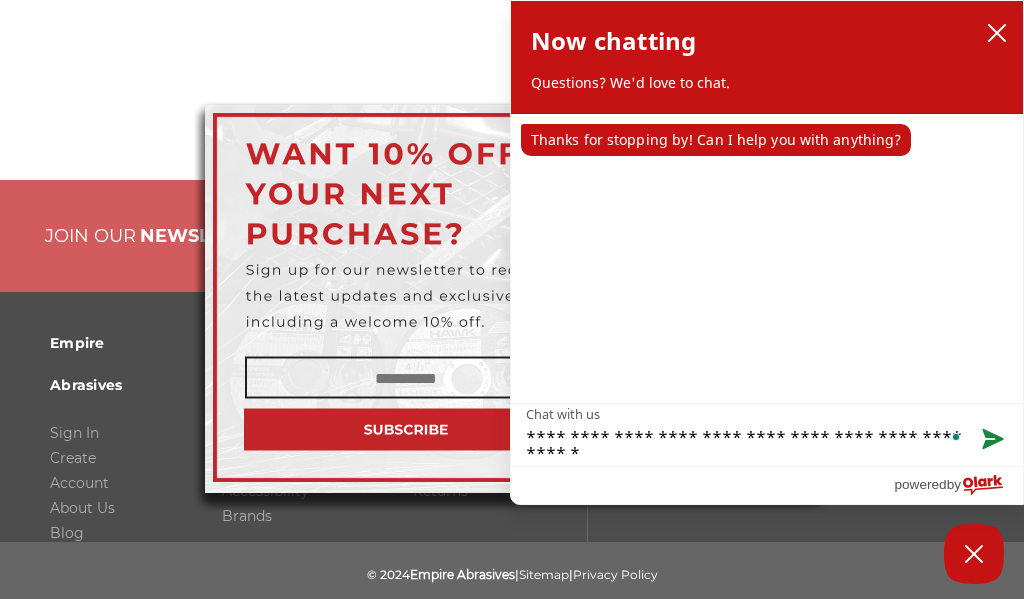 type on "**********" 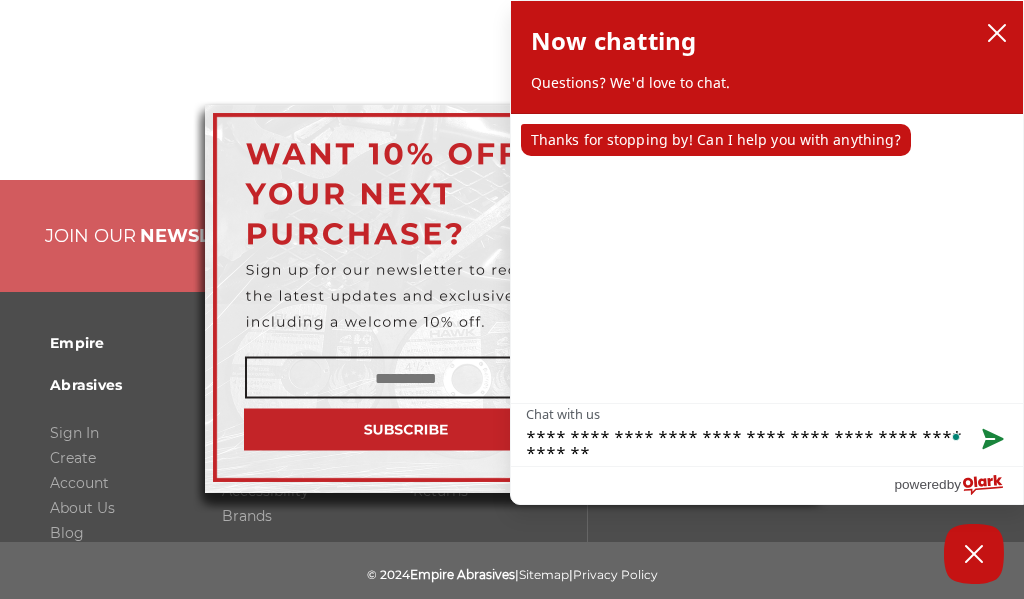type on "**********" 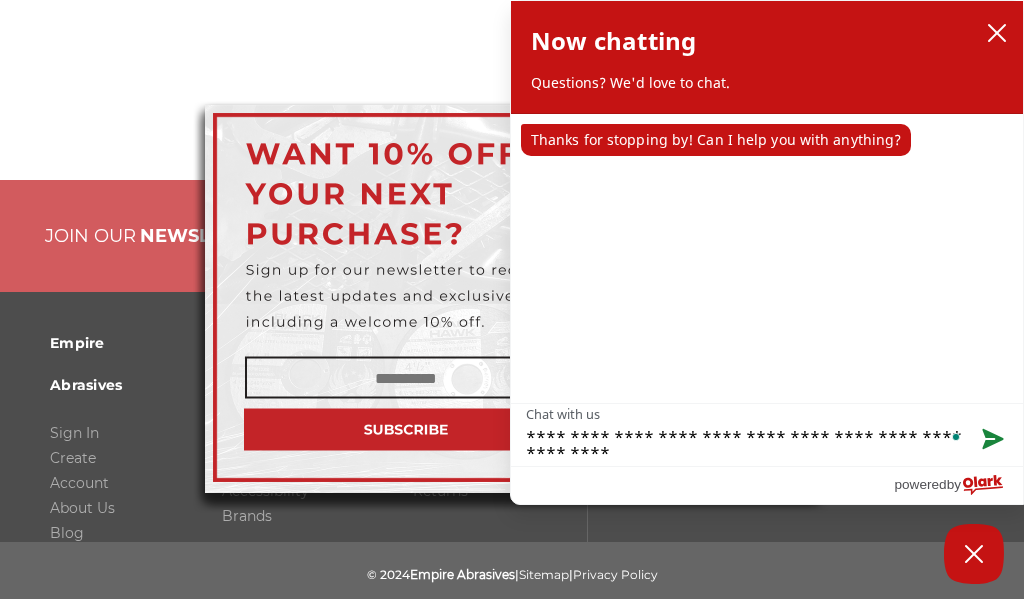type on "**********" 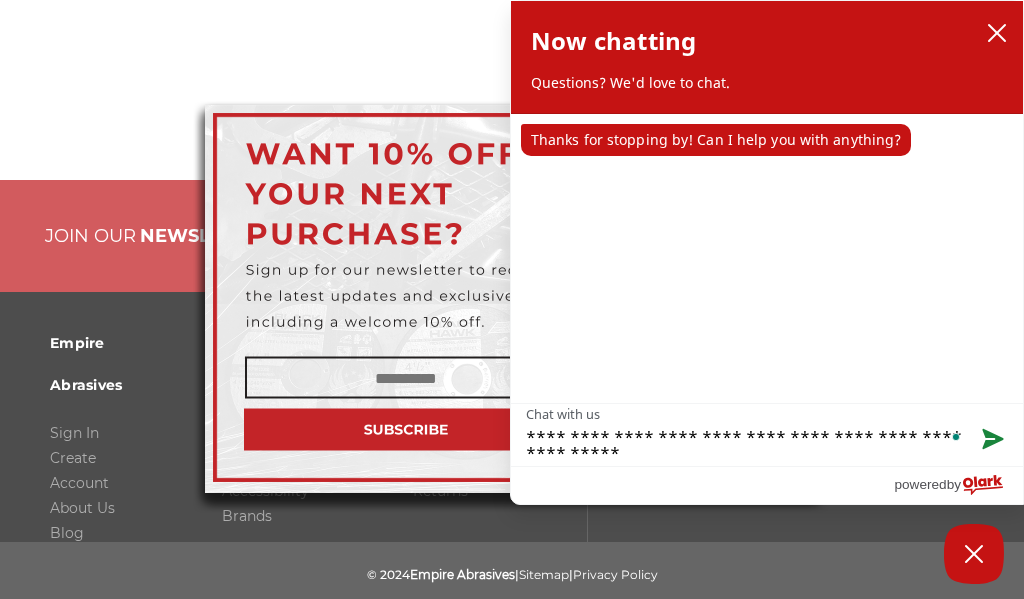 type on "**********" 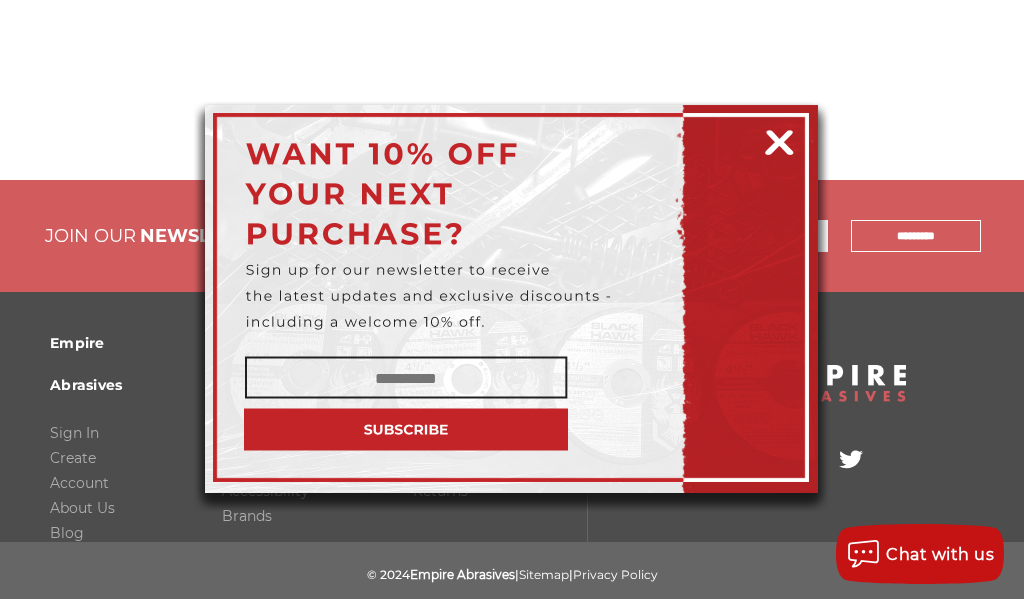 click on "✕" at bounding box center (512, 0) 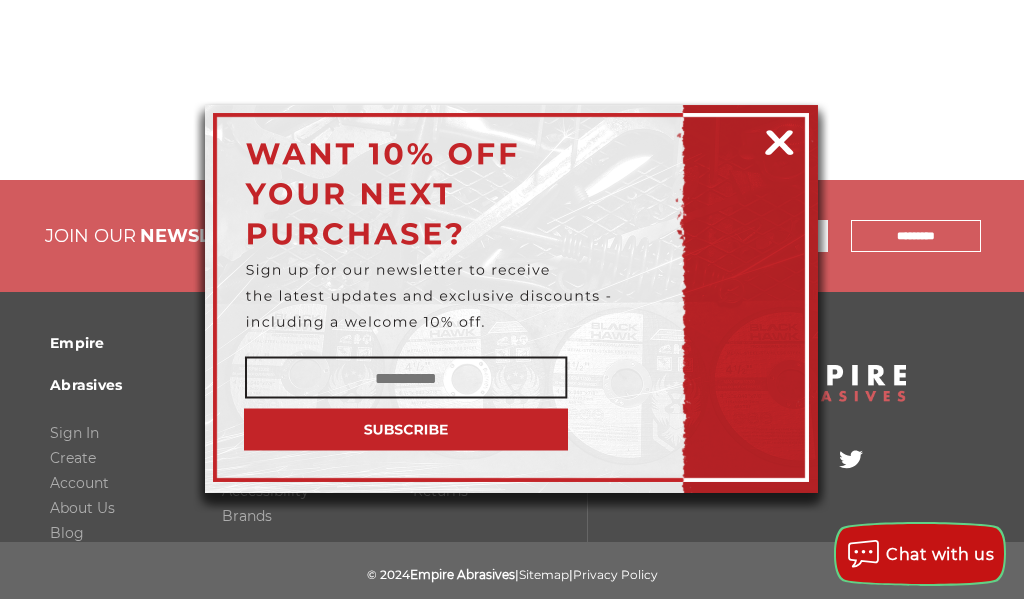 click on "Chat with us" at bounding box center [940, 554] 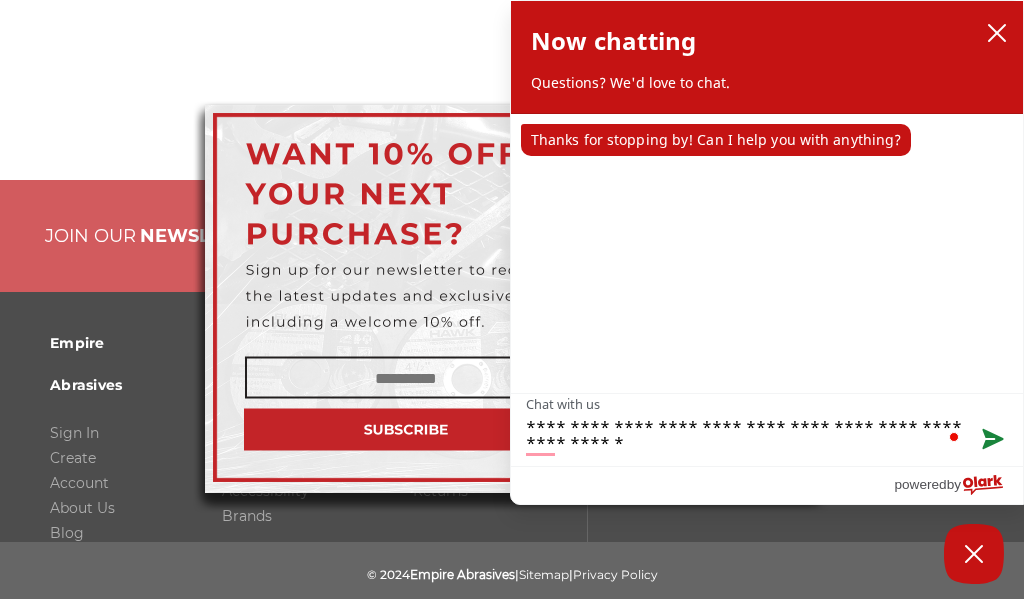 type on "**********" 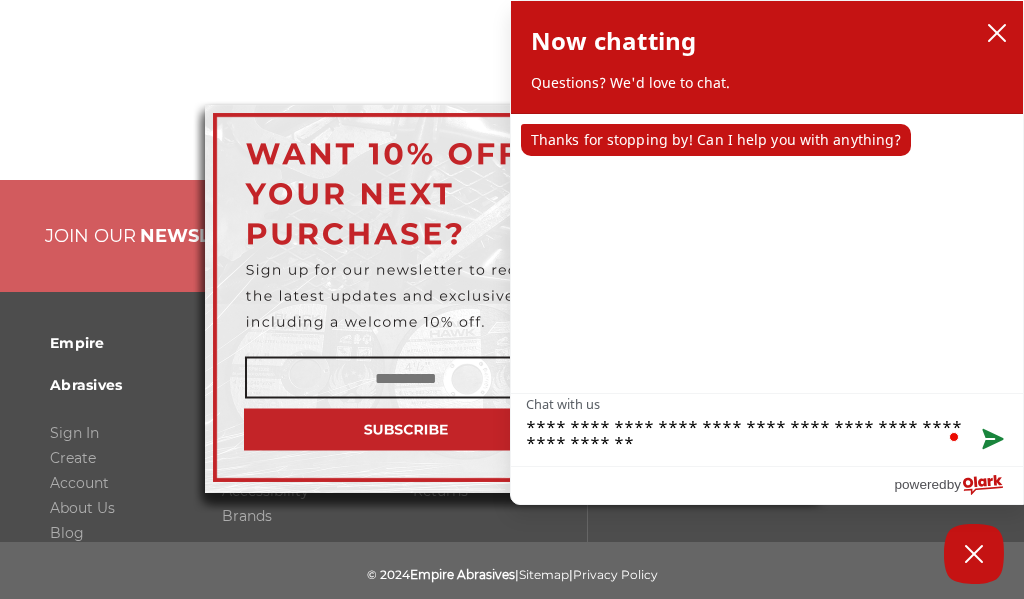 type on "**********" 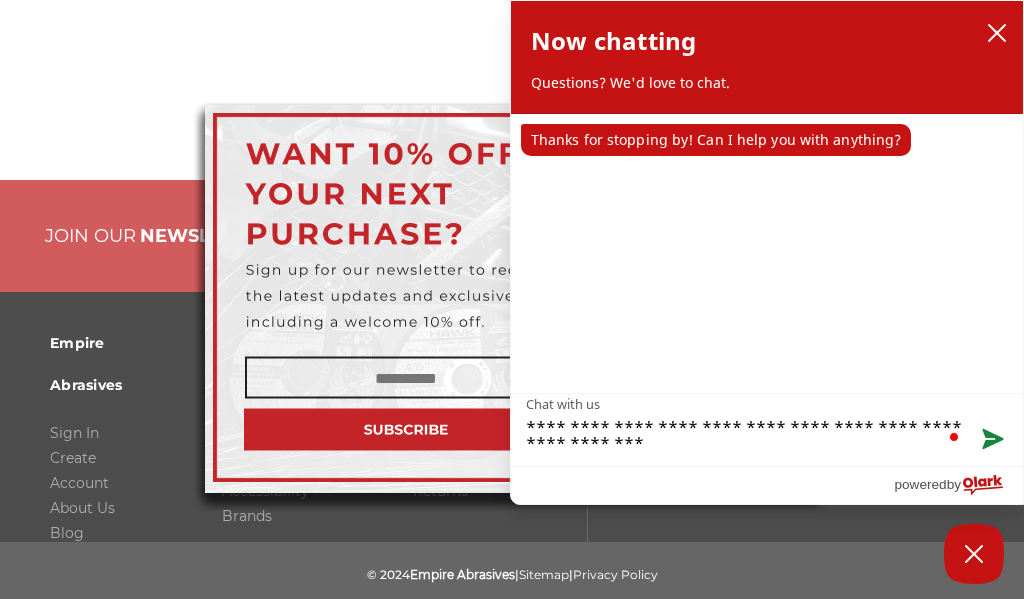 type on "**********" 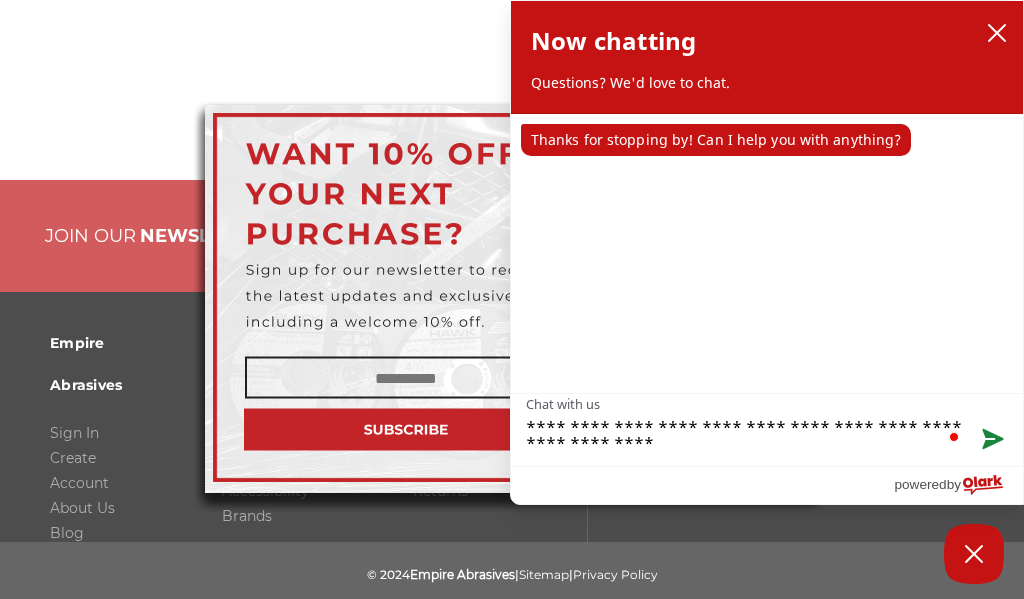type on "**********" 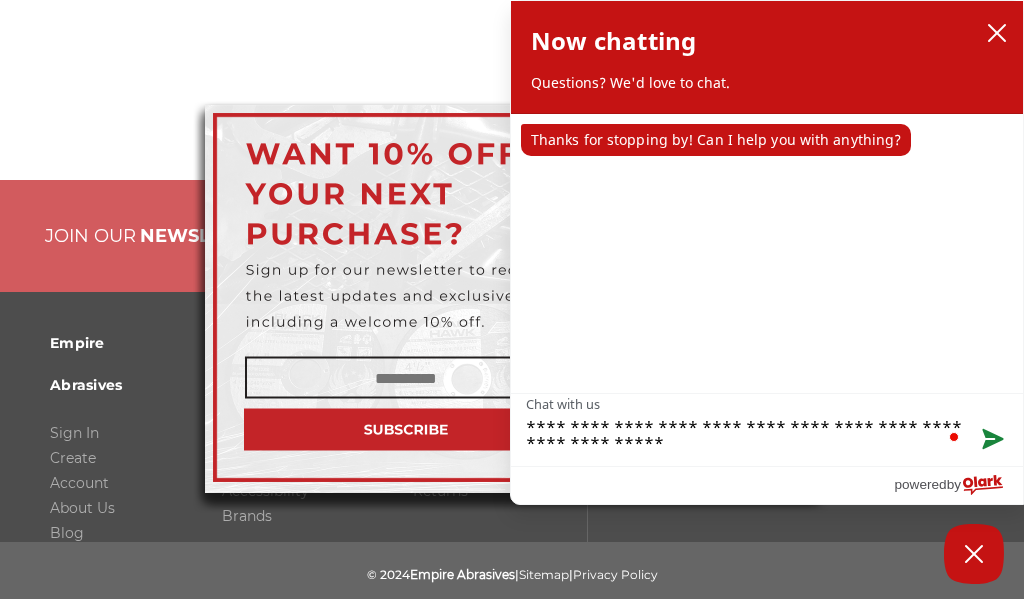type on "**********" 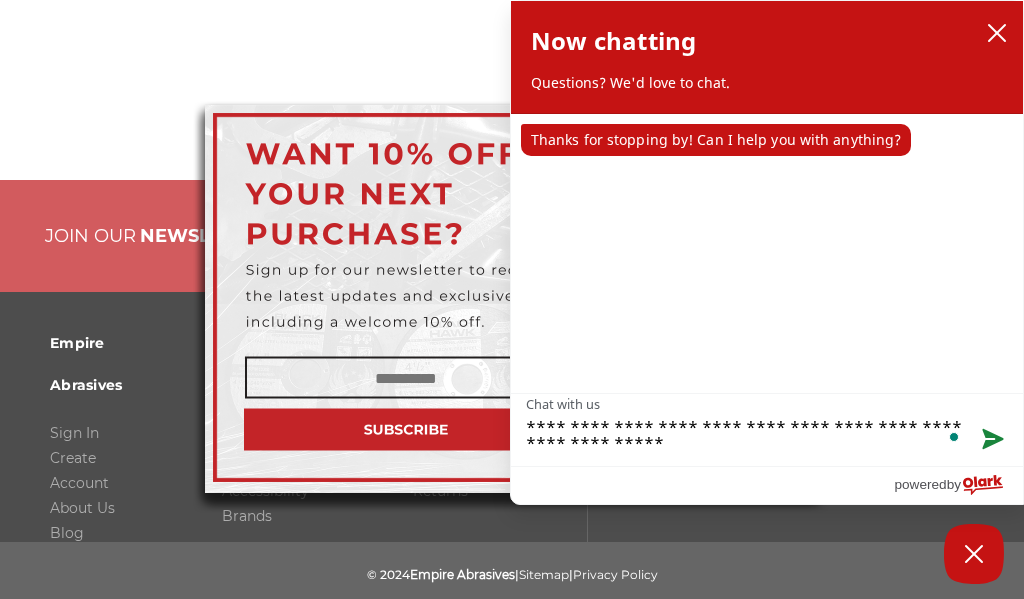 type on "**********" 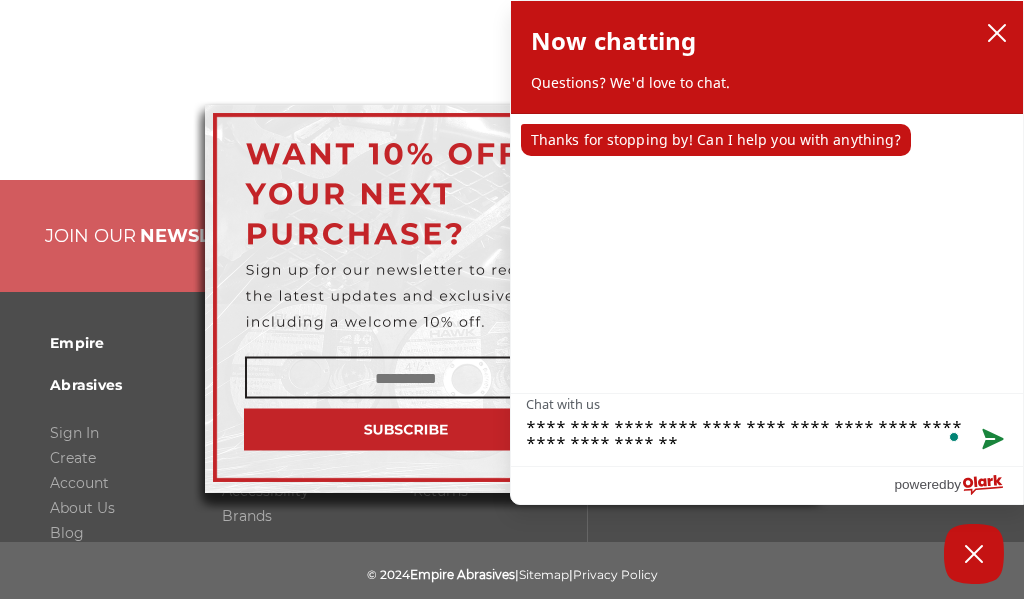 type on "**********" 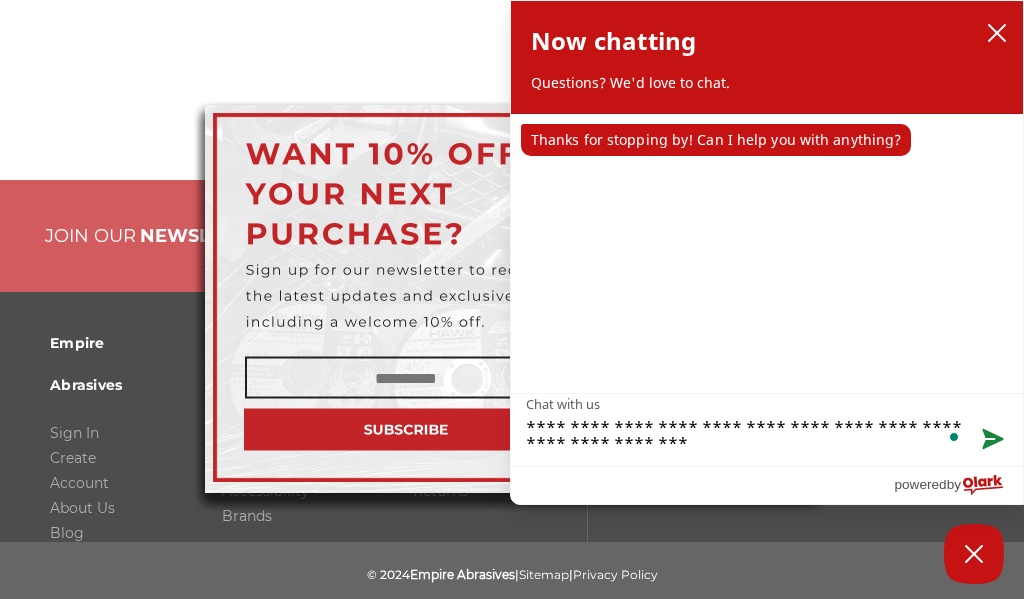 type on "**********" 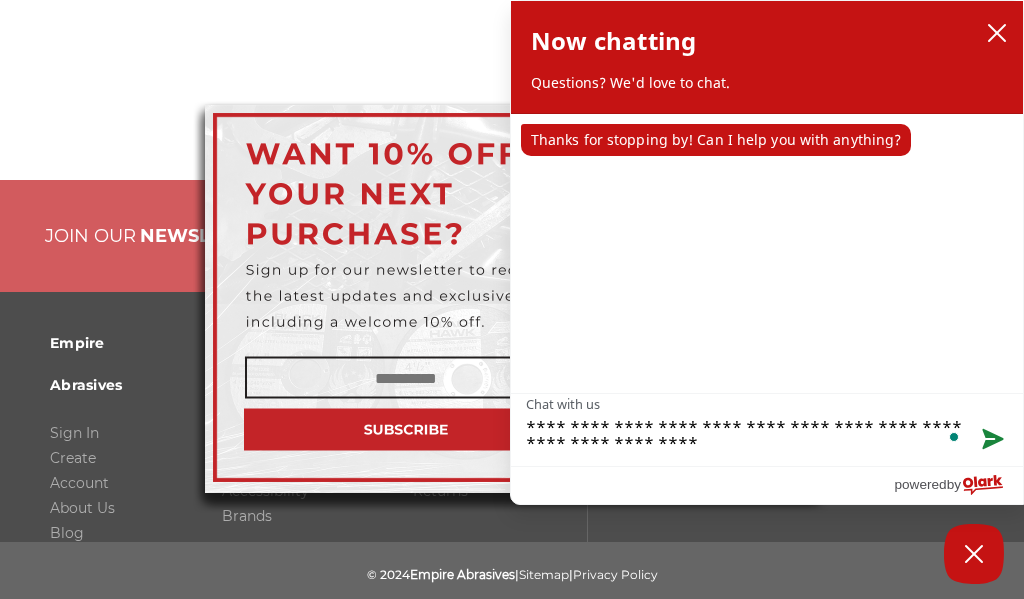 type on "**********" 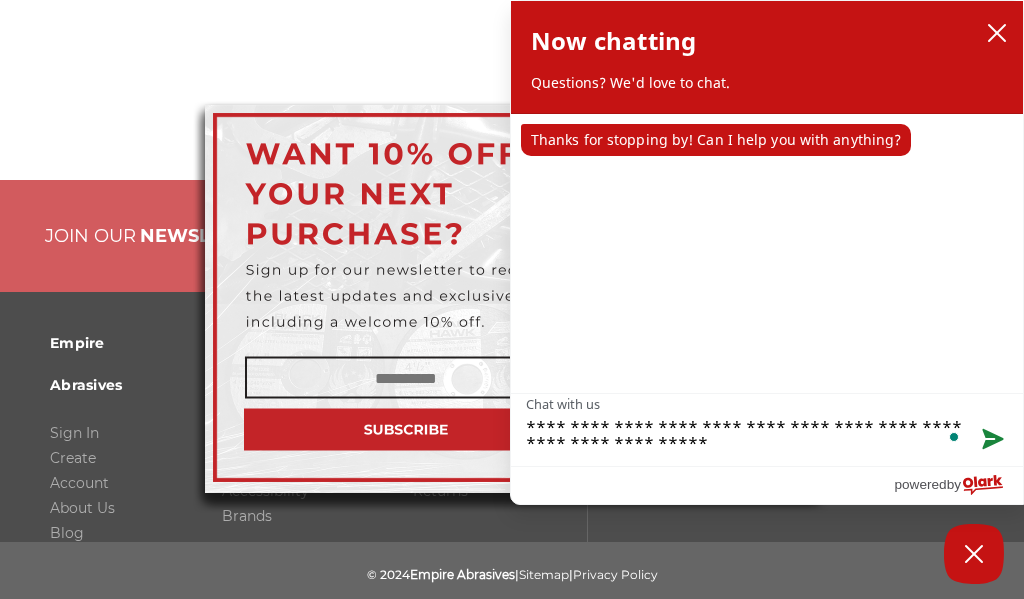 type on "**********" 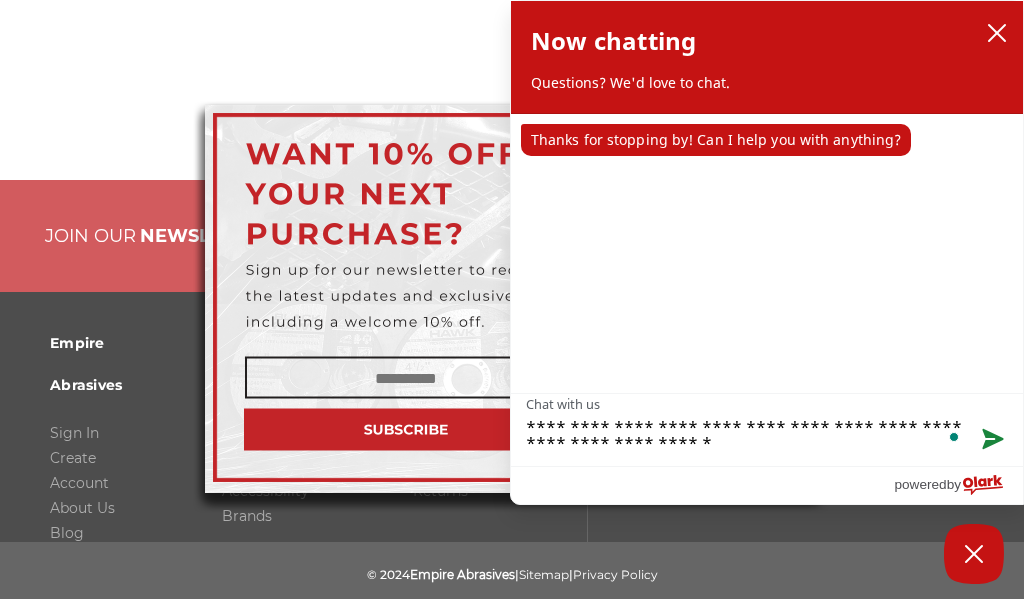 type on "**********" 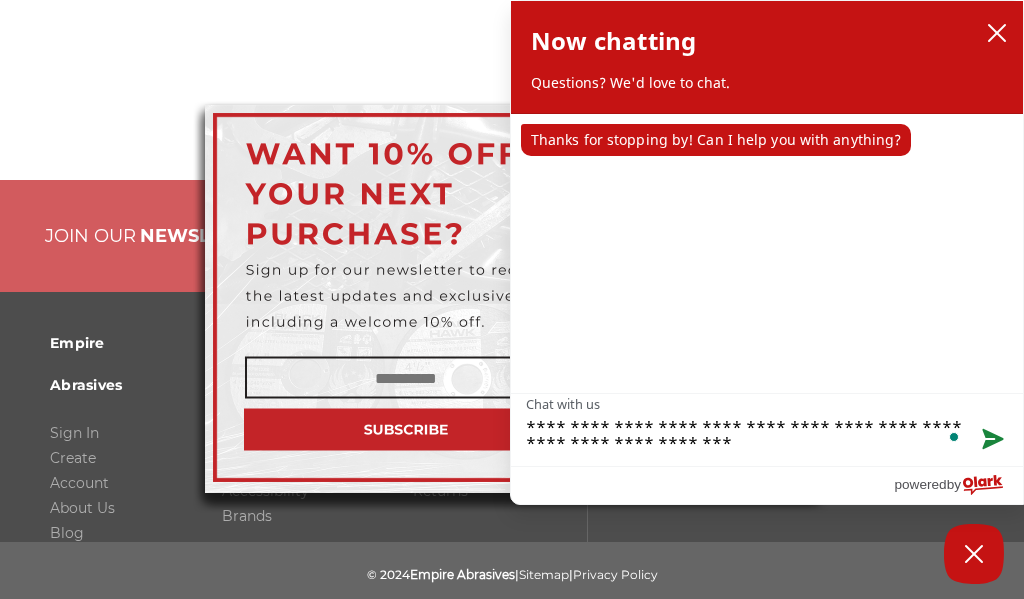 type on "**********" 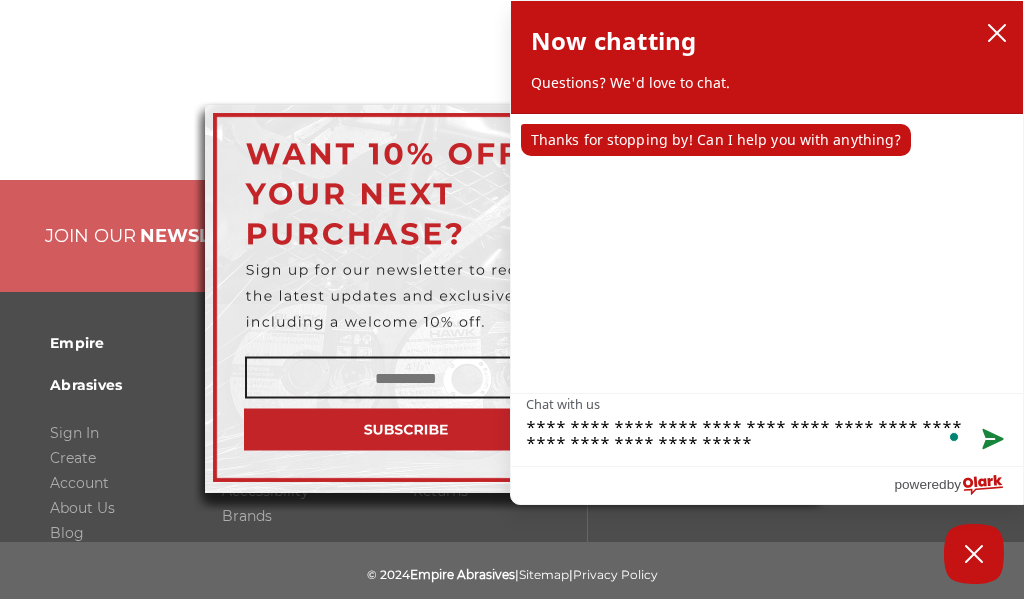 type on "**********" 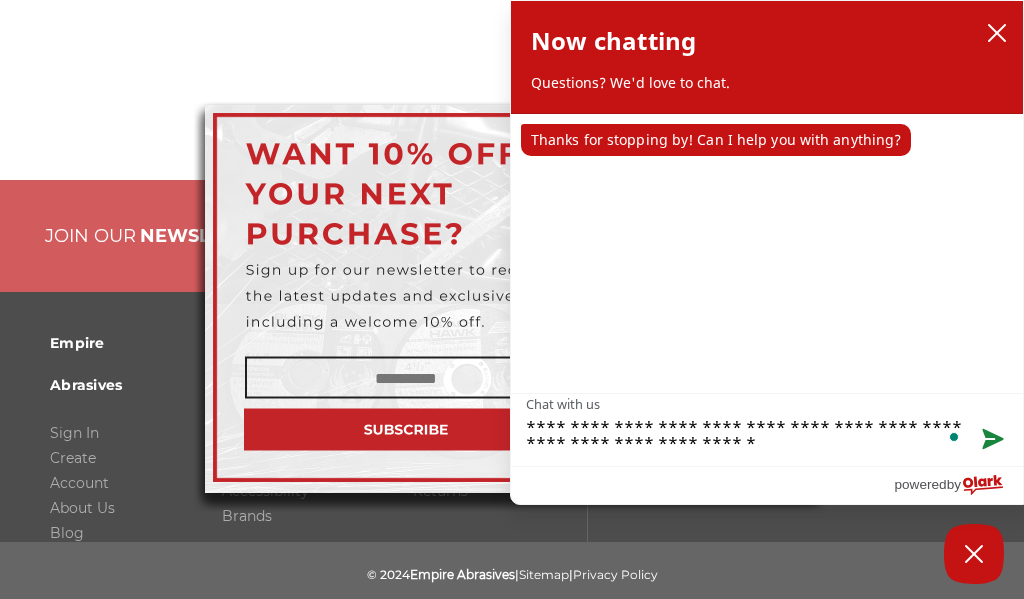 type on "**********" 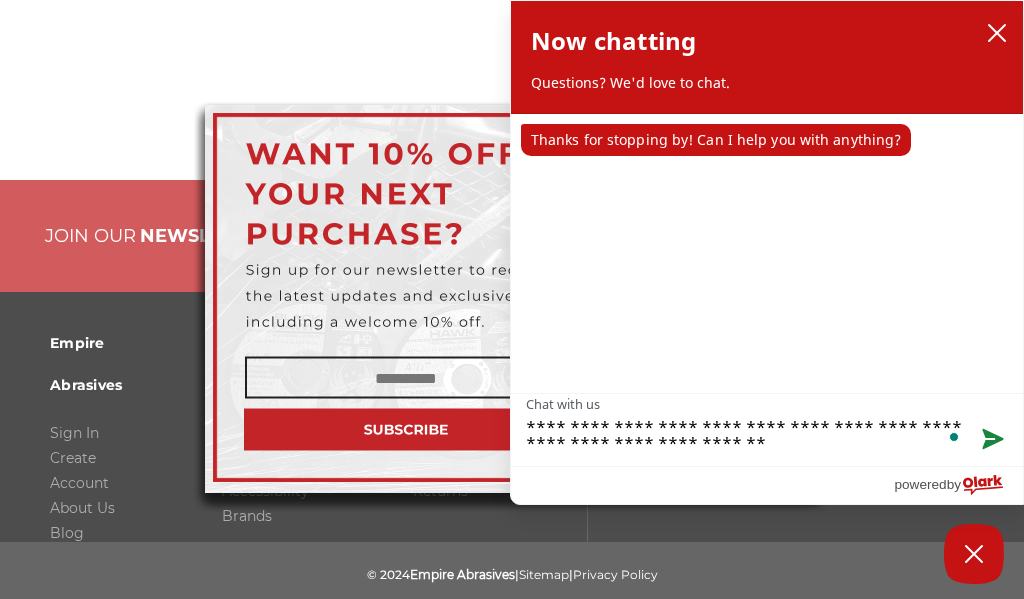 type on "**********" 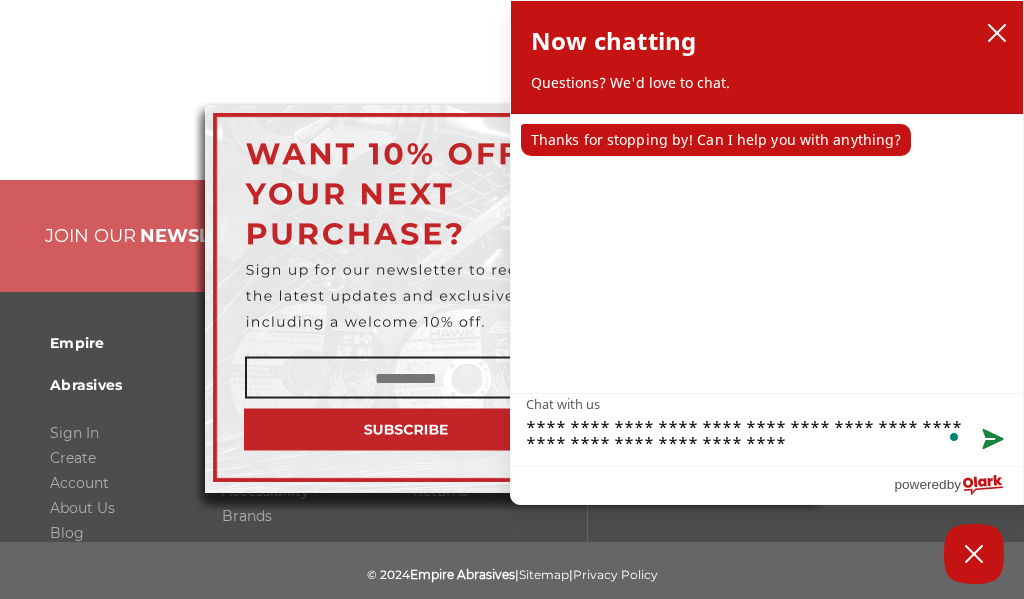 type on "**********" 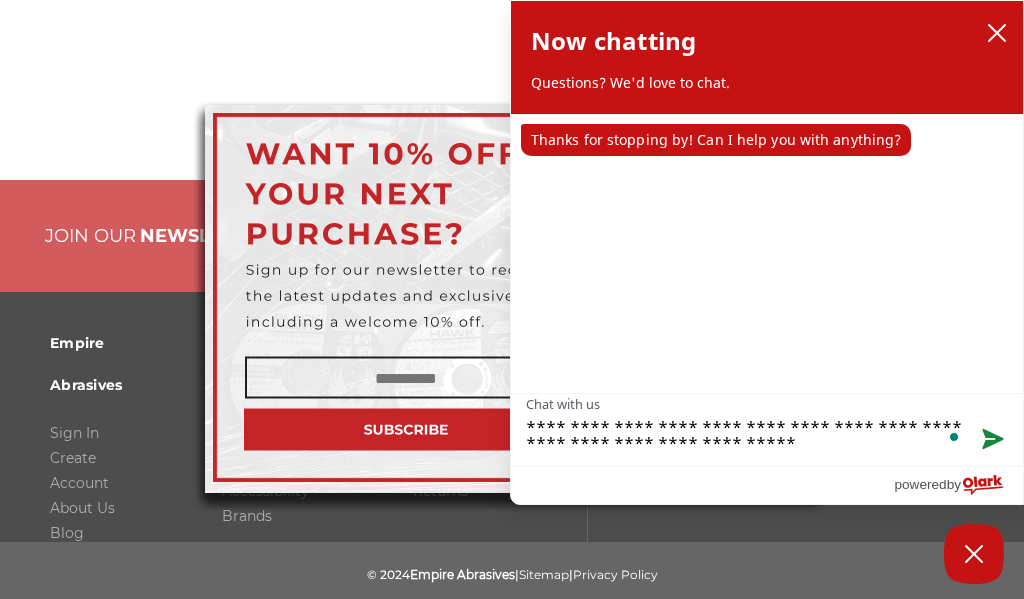 type on "**********" 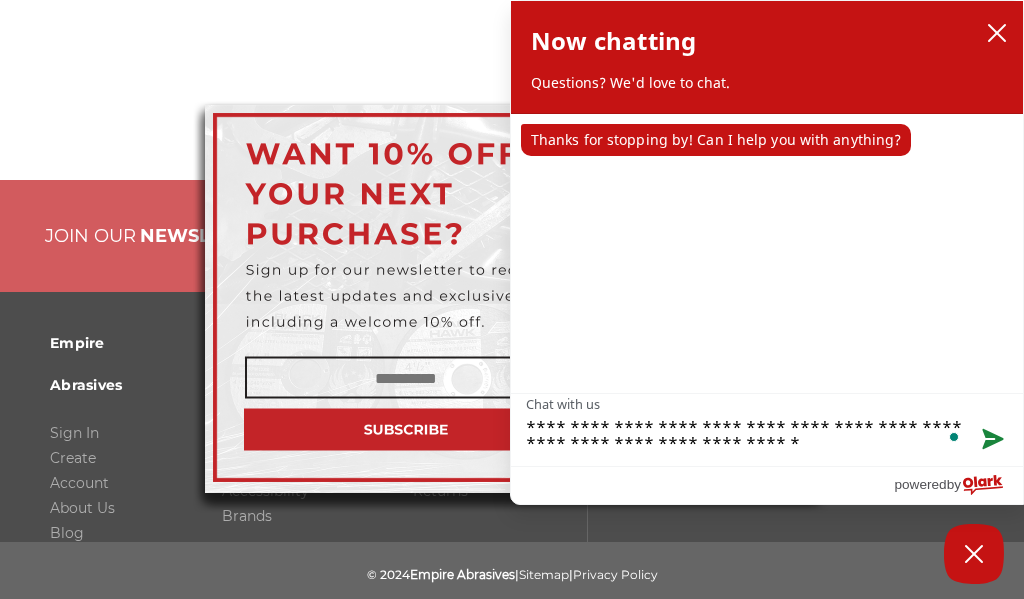 type on "**********" 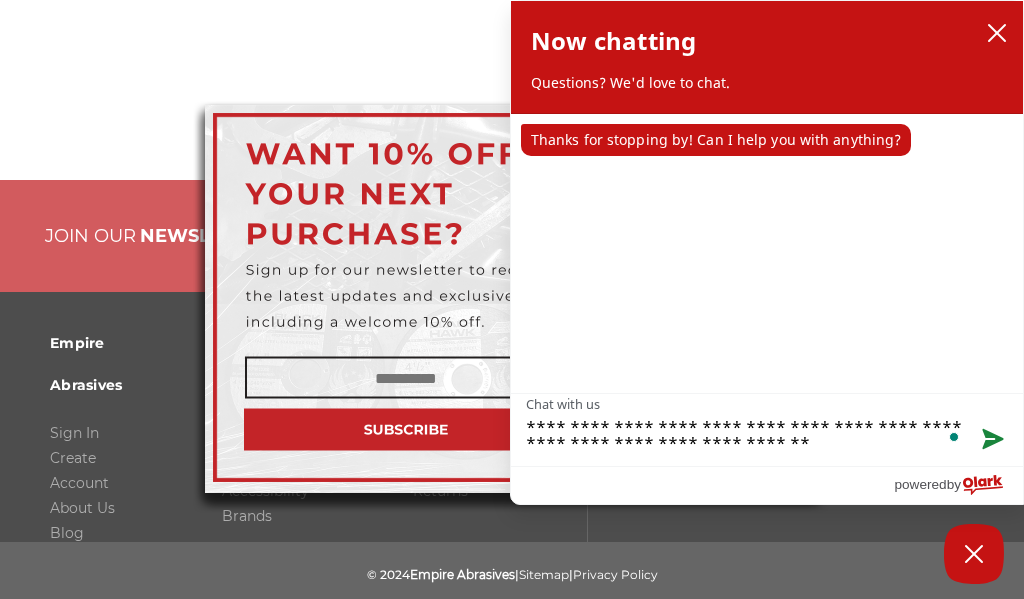type on "**********" 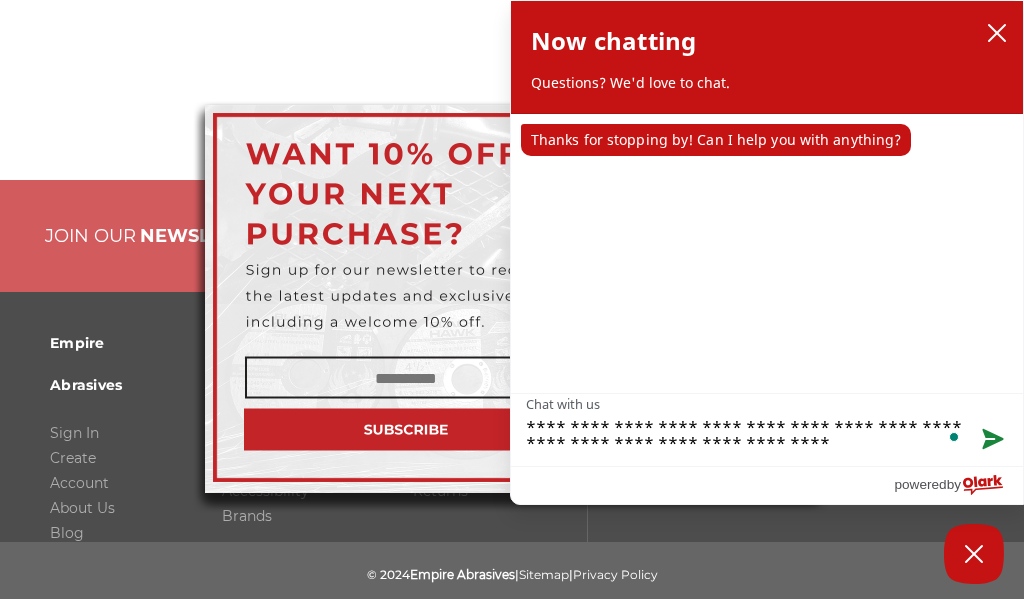 type on "**********" 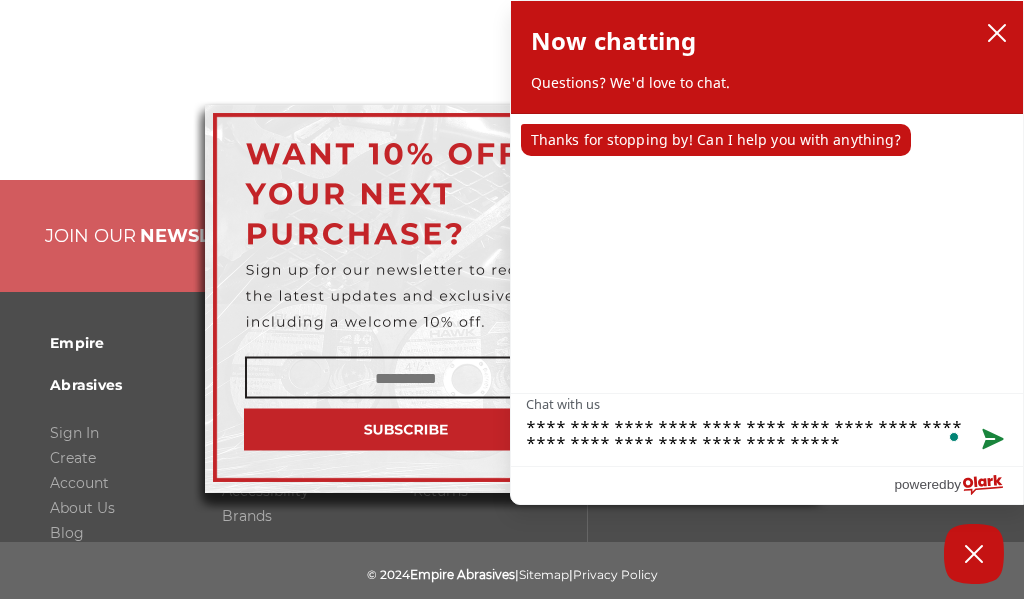 type on "**********" 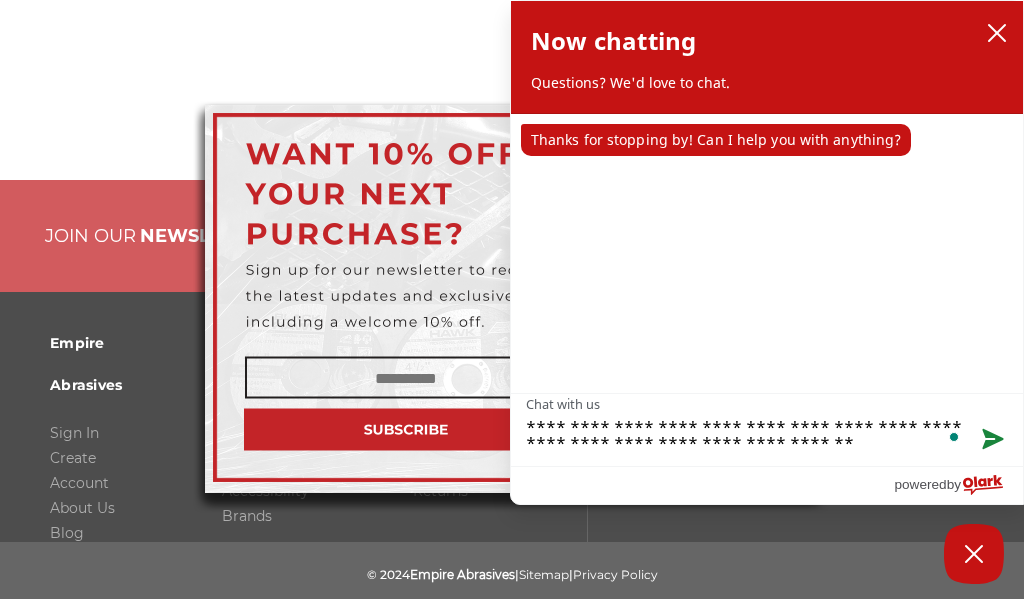 type on "**********" 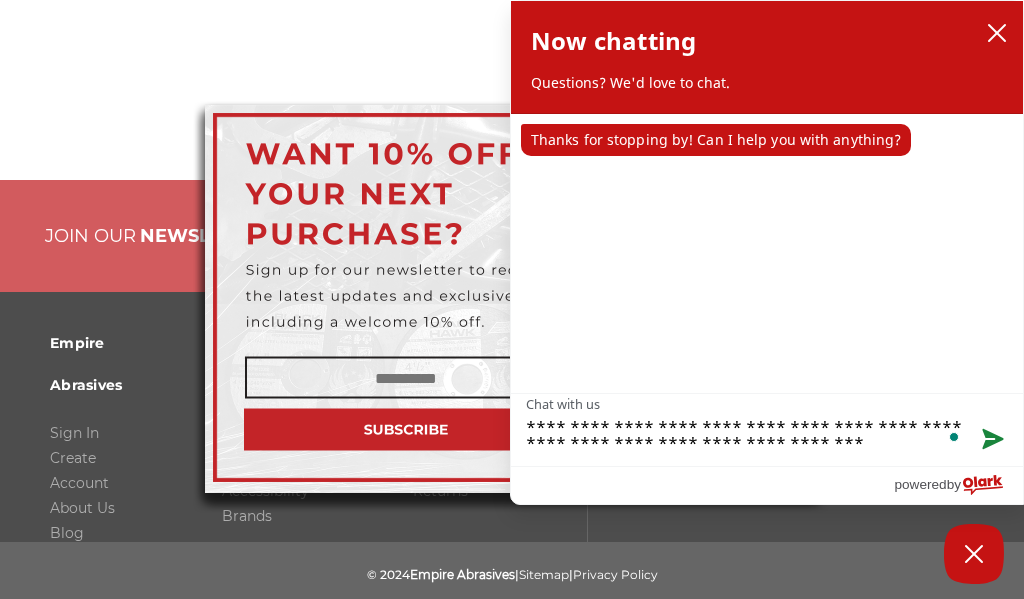 type on "**********" 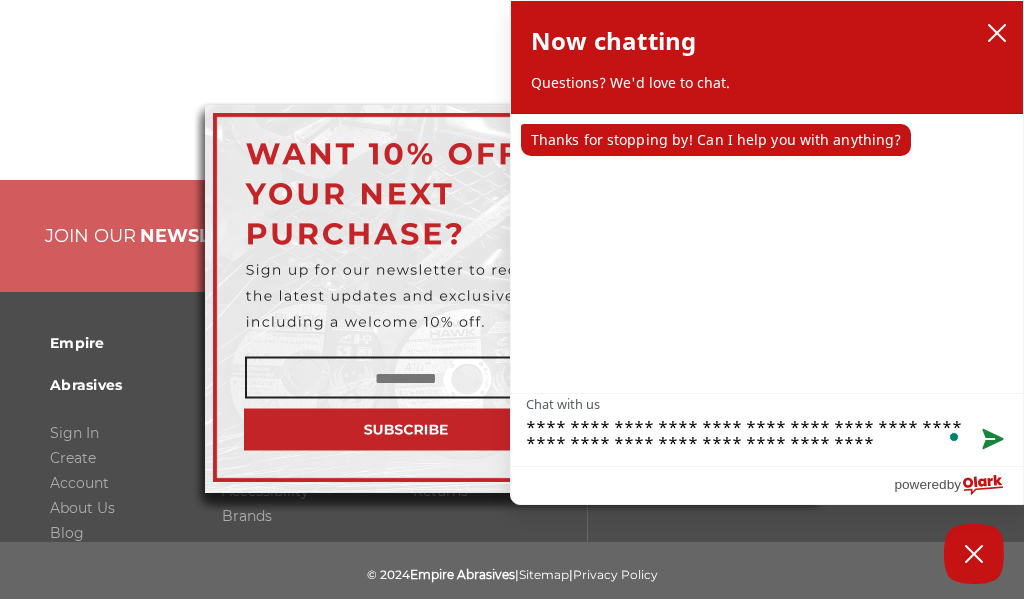 type on "**********" 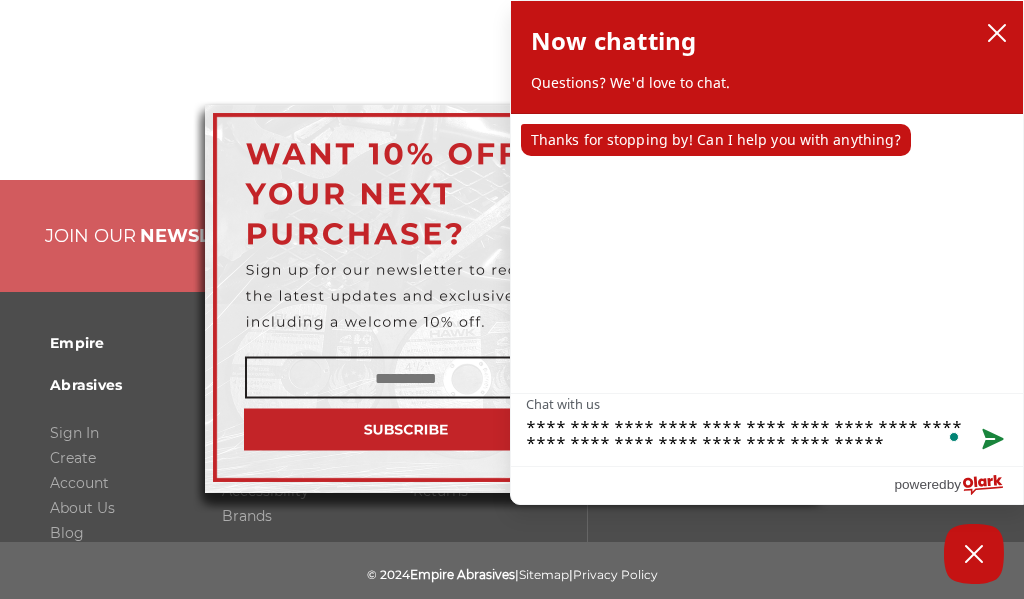 type on "**********" 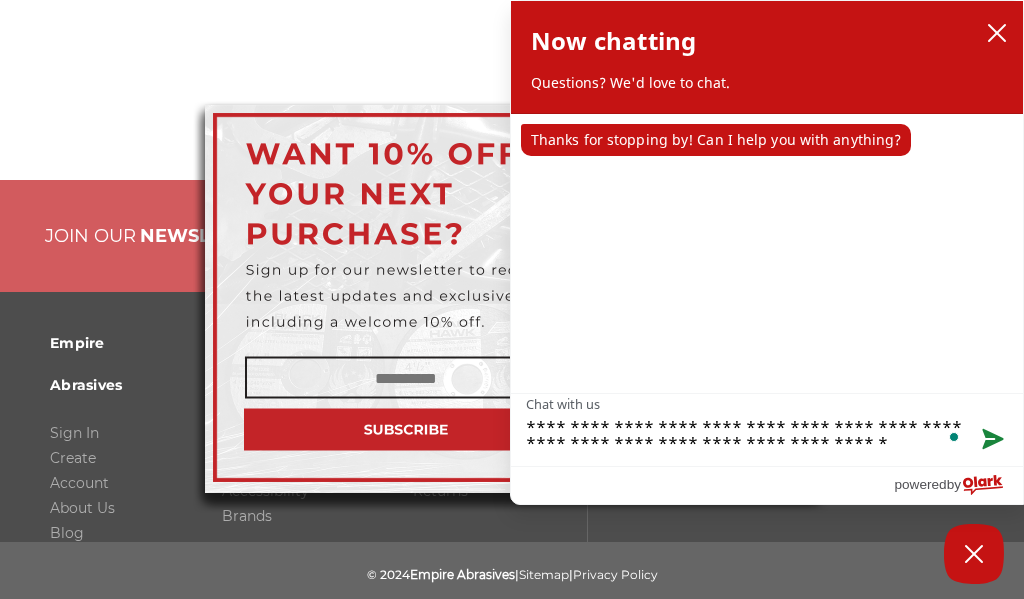 type on "**********" 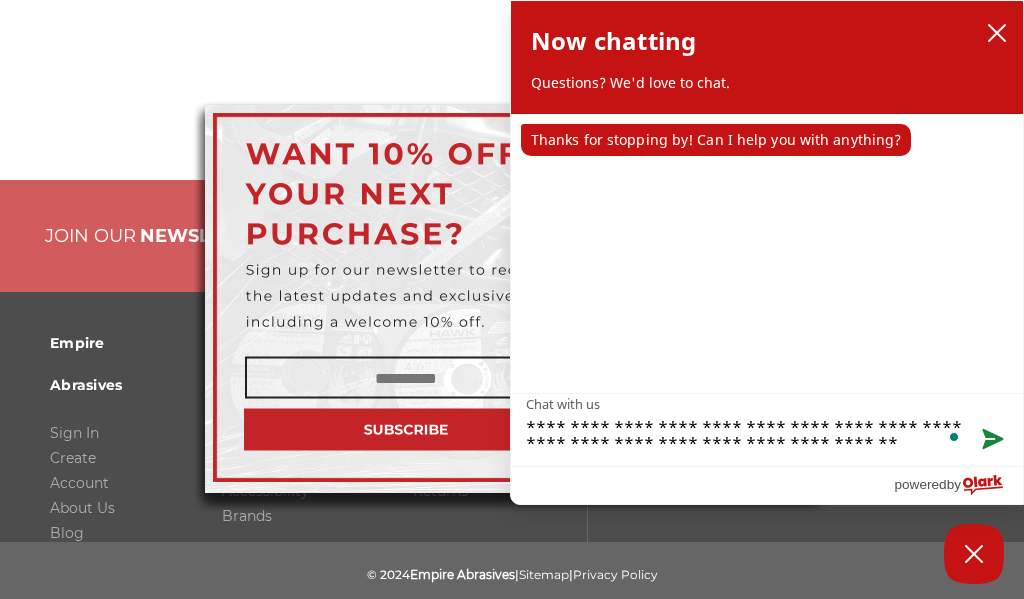 type on "**********" 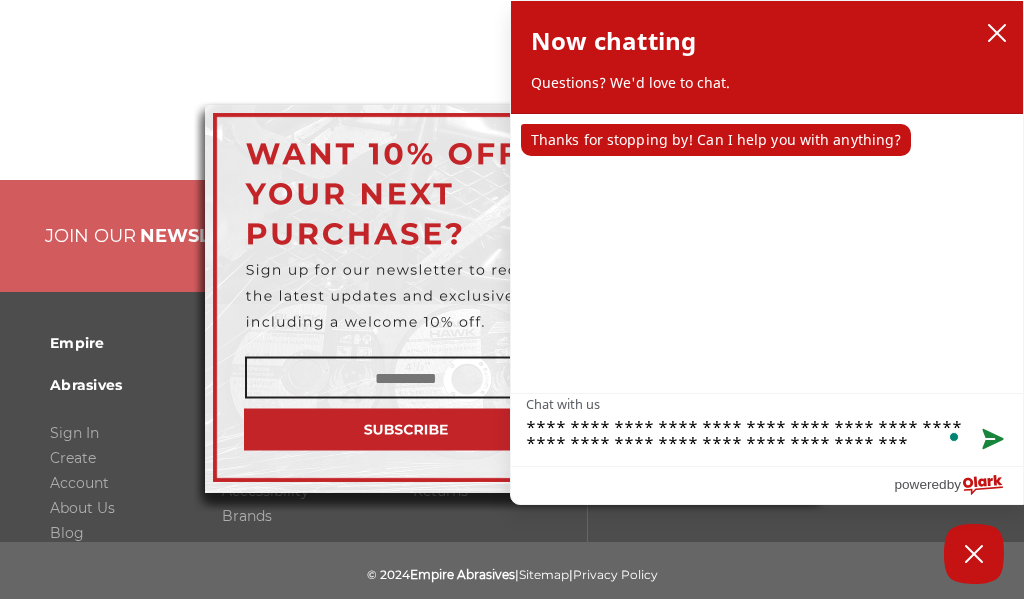 type on "**********" 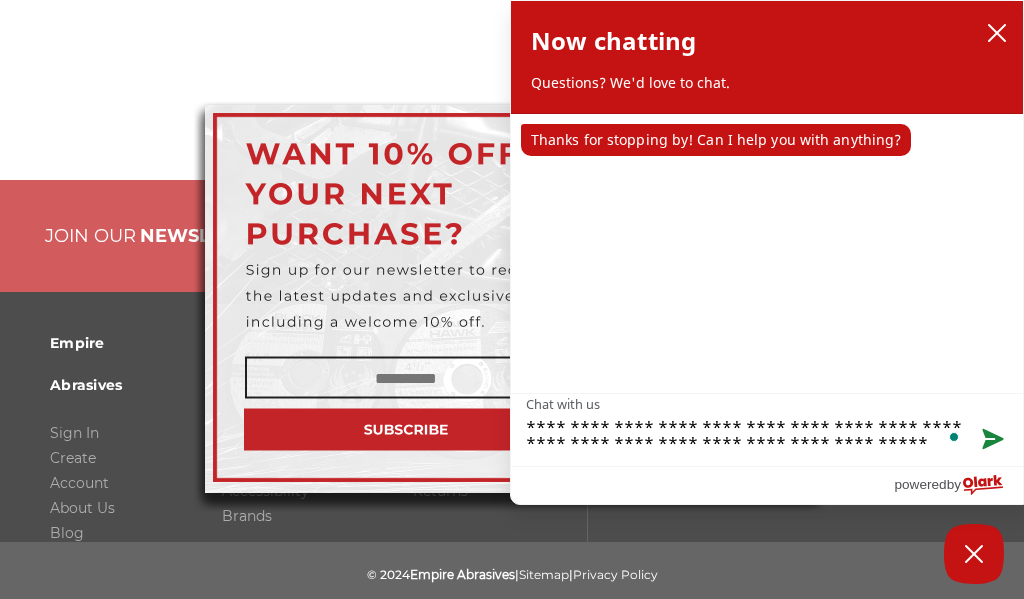 type on "**********" 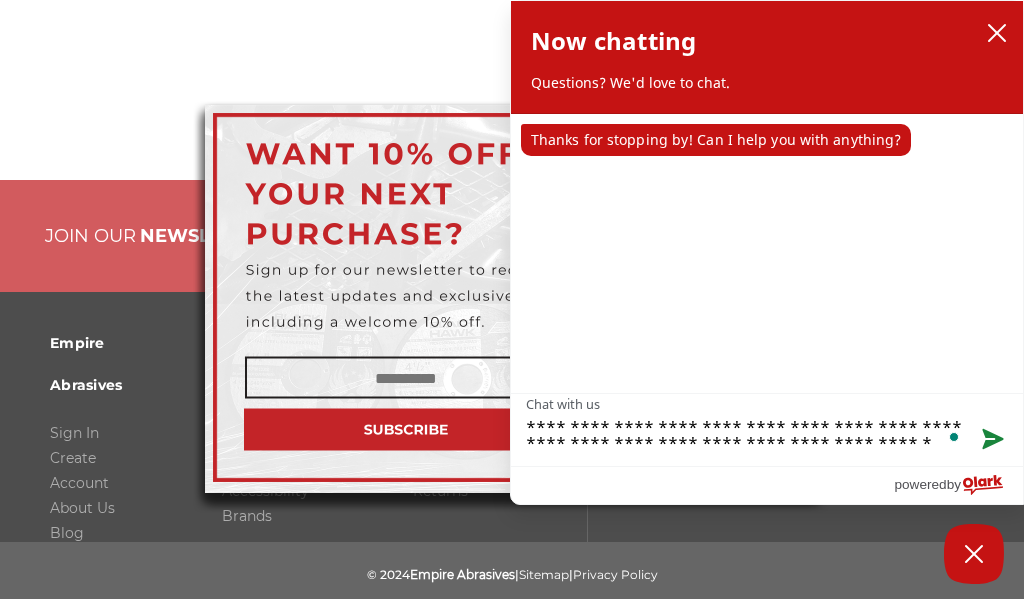 type on "**********" 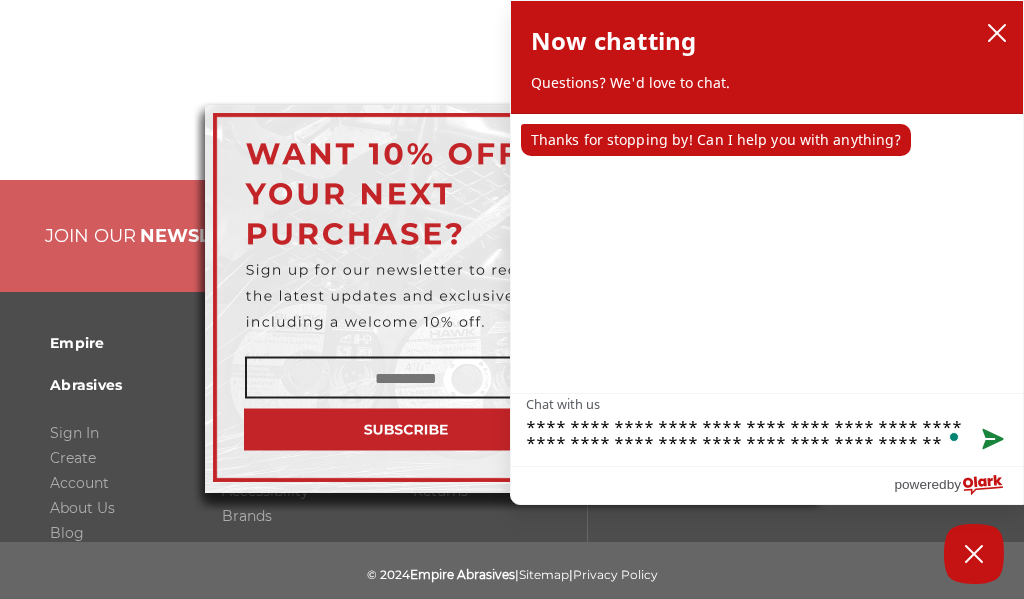 type 